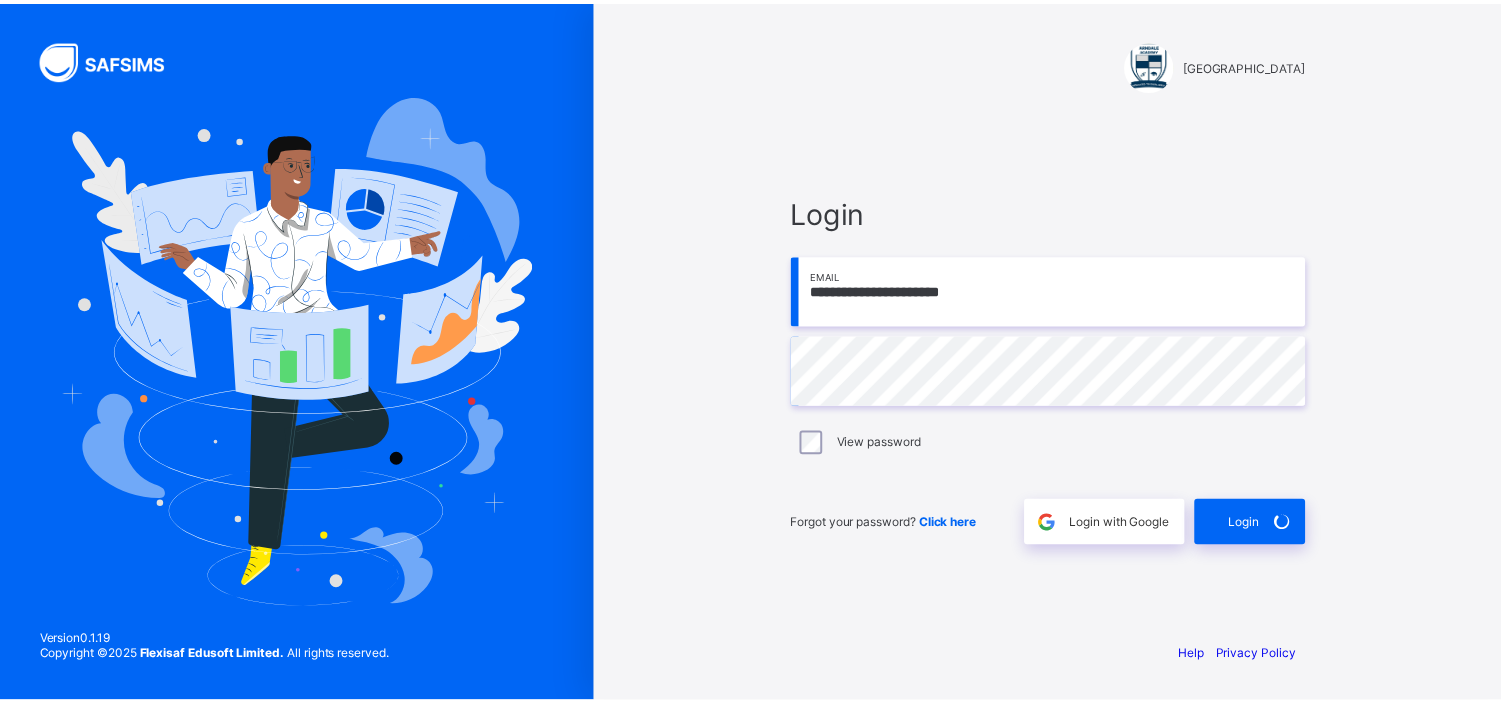 scroll, scrollTop: 0, scrollLeft: 0, axis: both 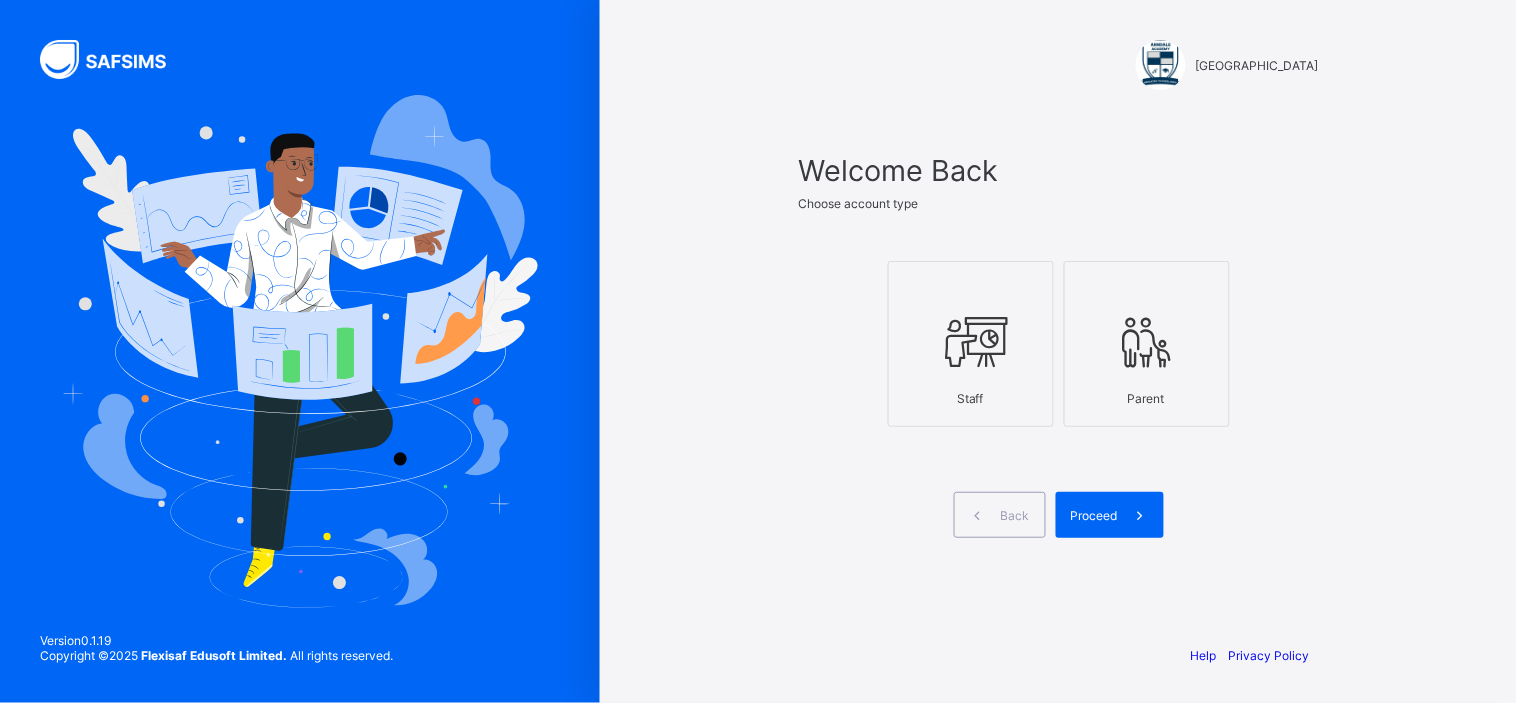 click at bounding box center [971, 342] 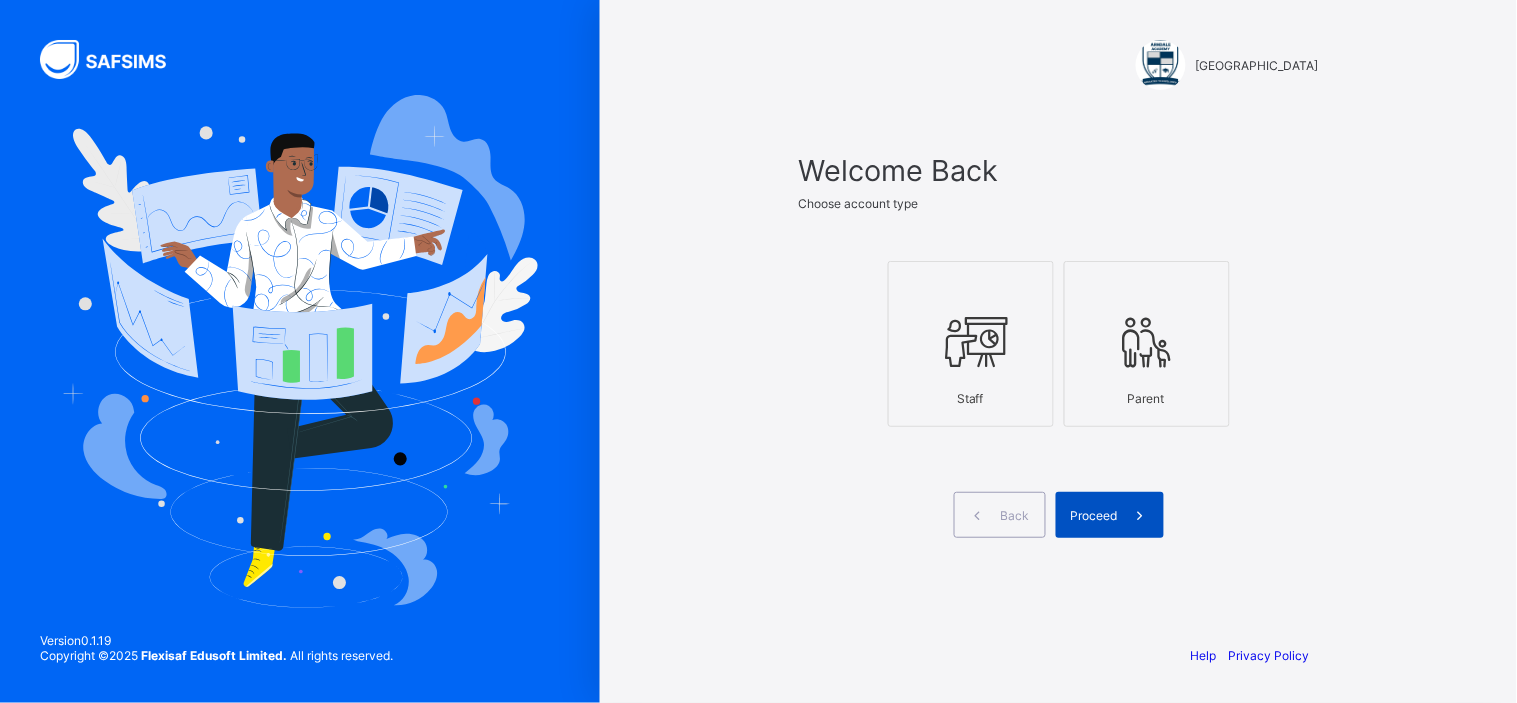 click on "Proceed" at bounding box center (1110, 515) 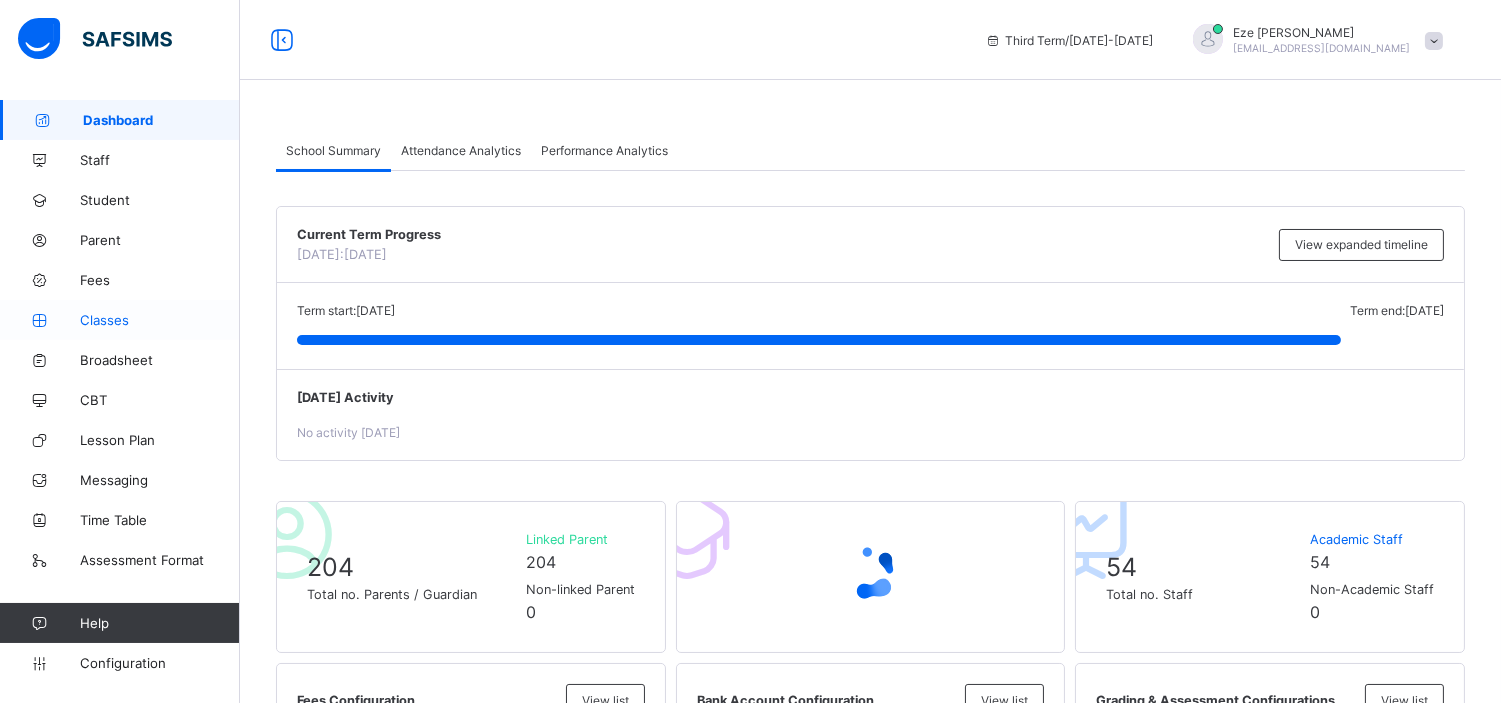 click on "Classes" at bounding box center (160, 320) 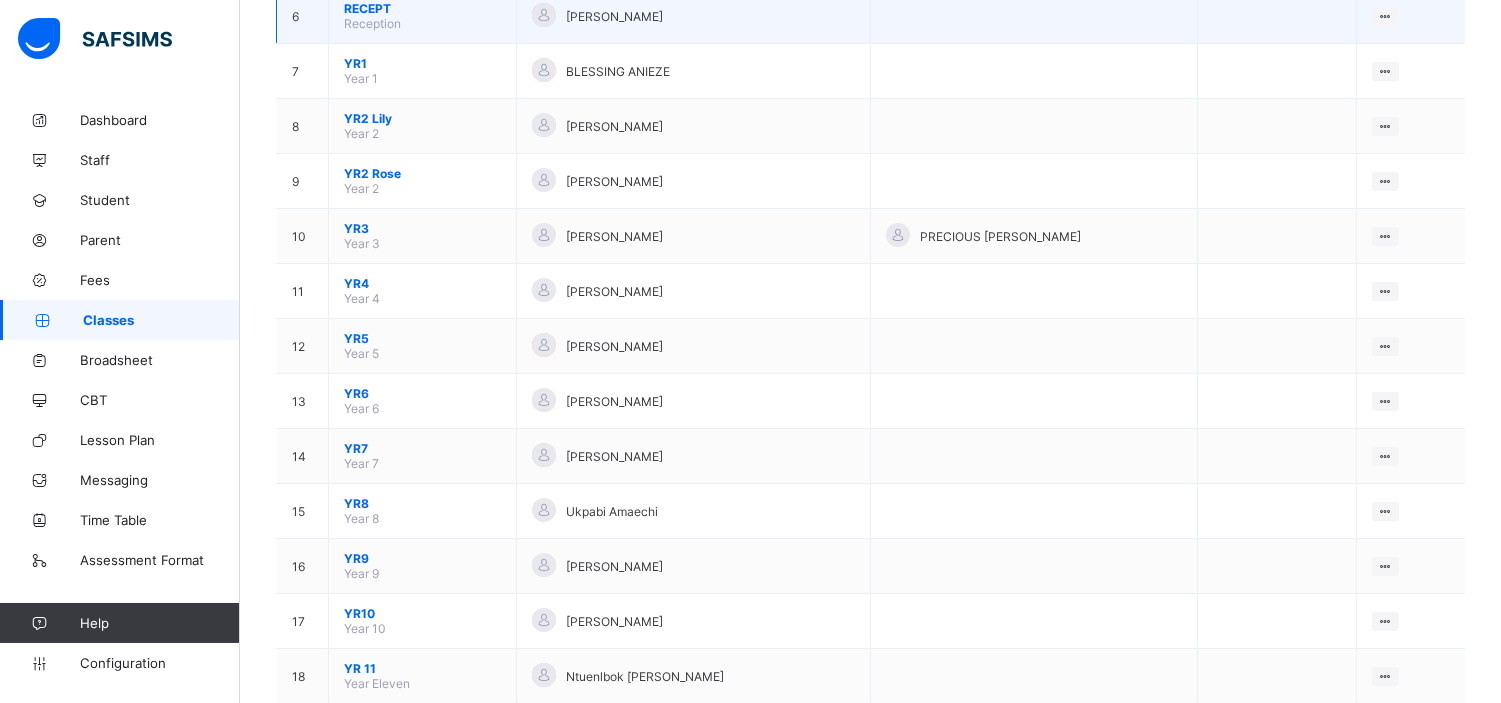scroll, scrollTop: 606, scrollLeft: 0, axis: vertical 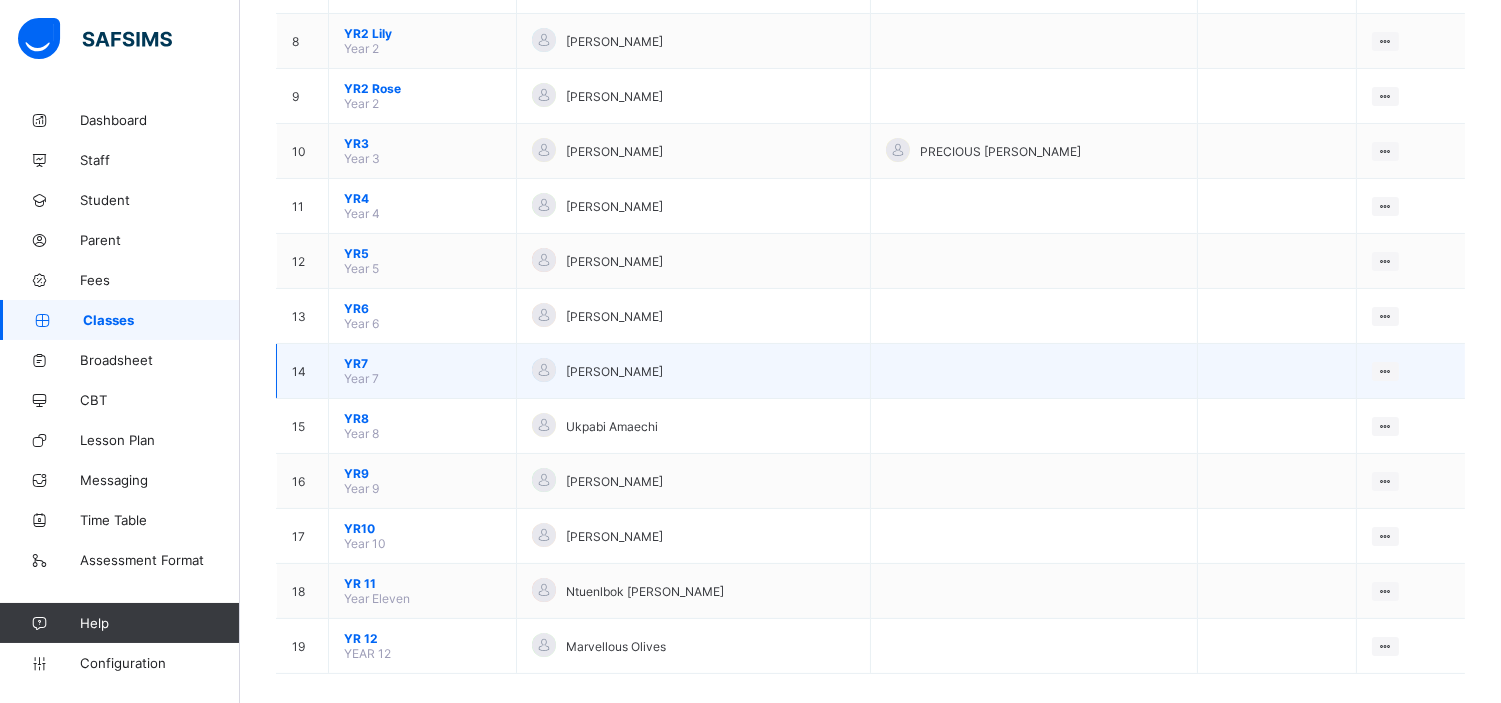 click on "YR7     Year 7" at bounding box center (423, 371) 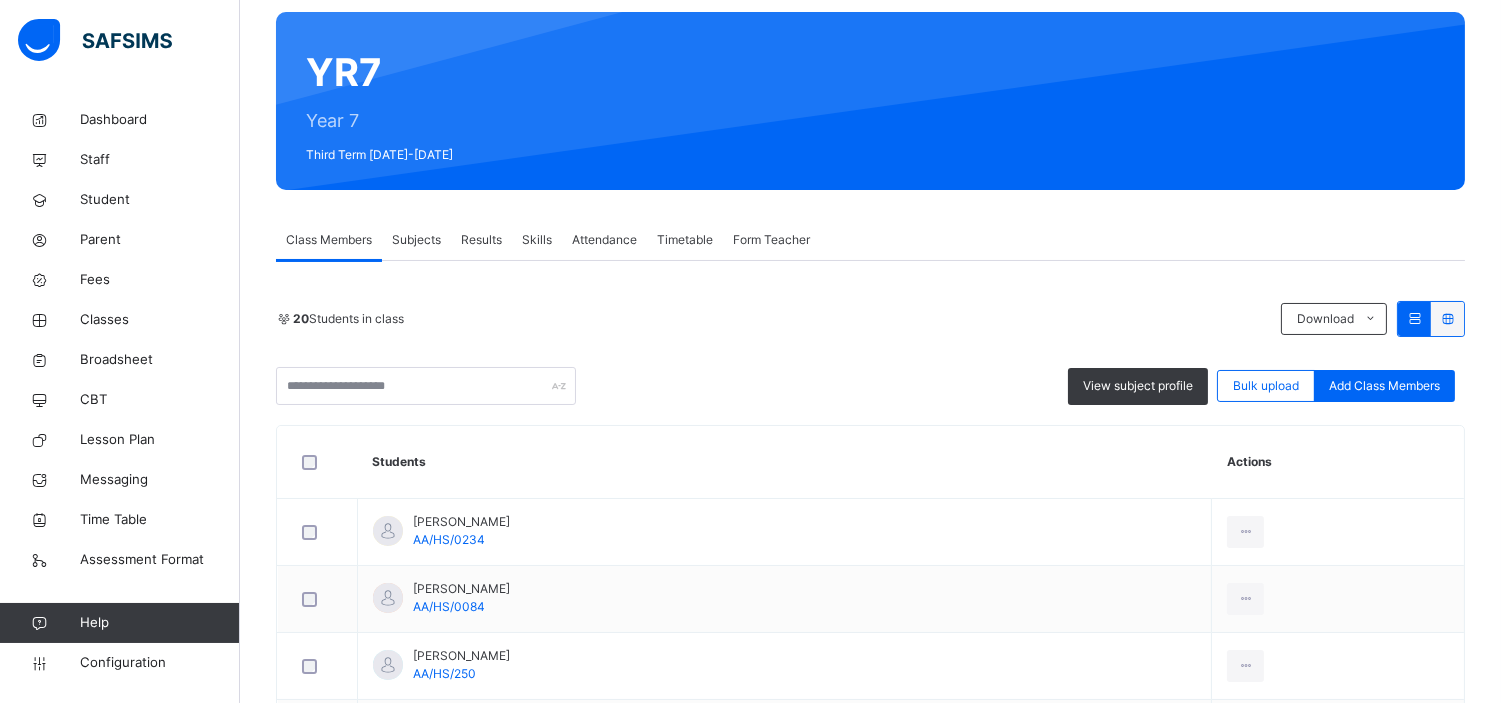 scroll, scrollTop: 163, scrollLeft: 0, axis: vertical 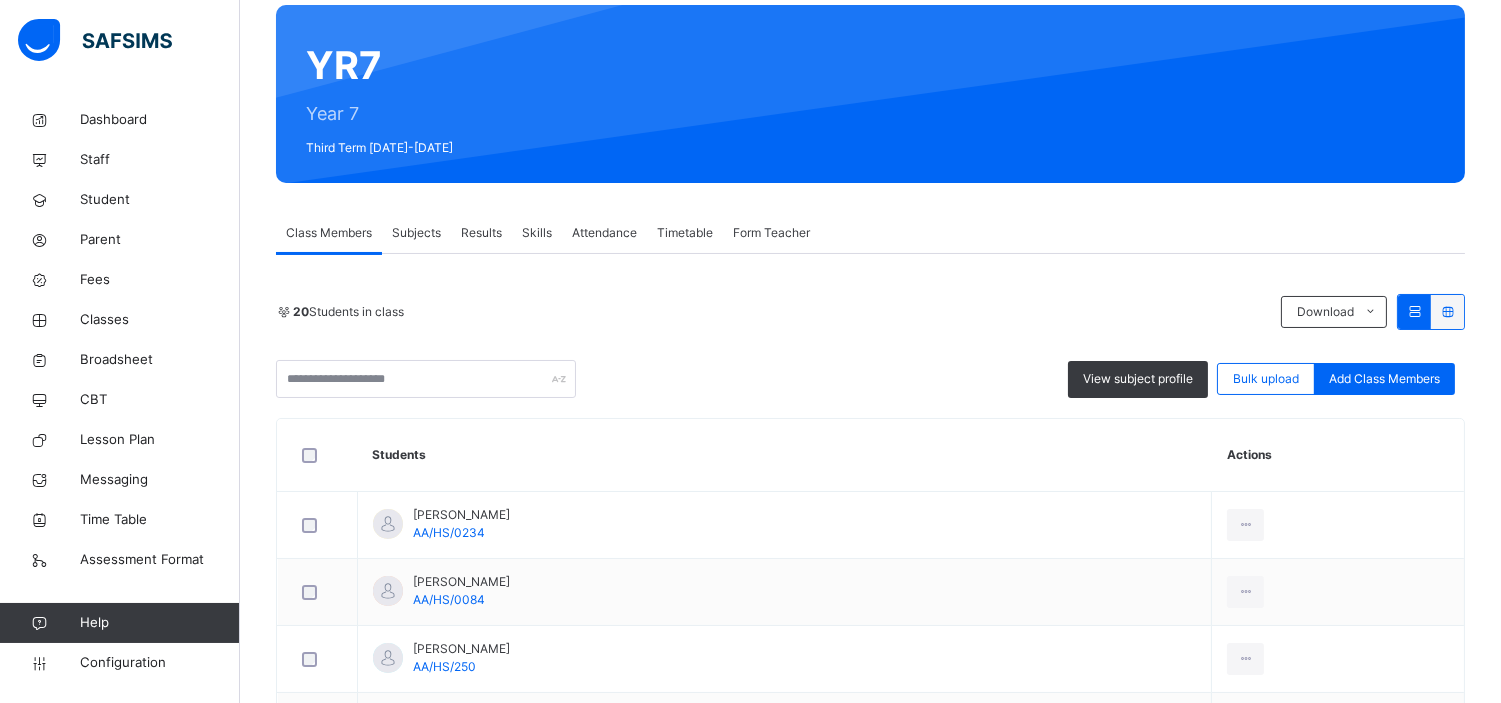 click on "Subjects" at bounding box center [416, 233] 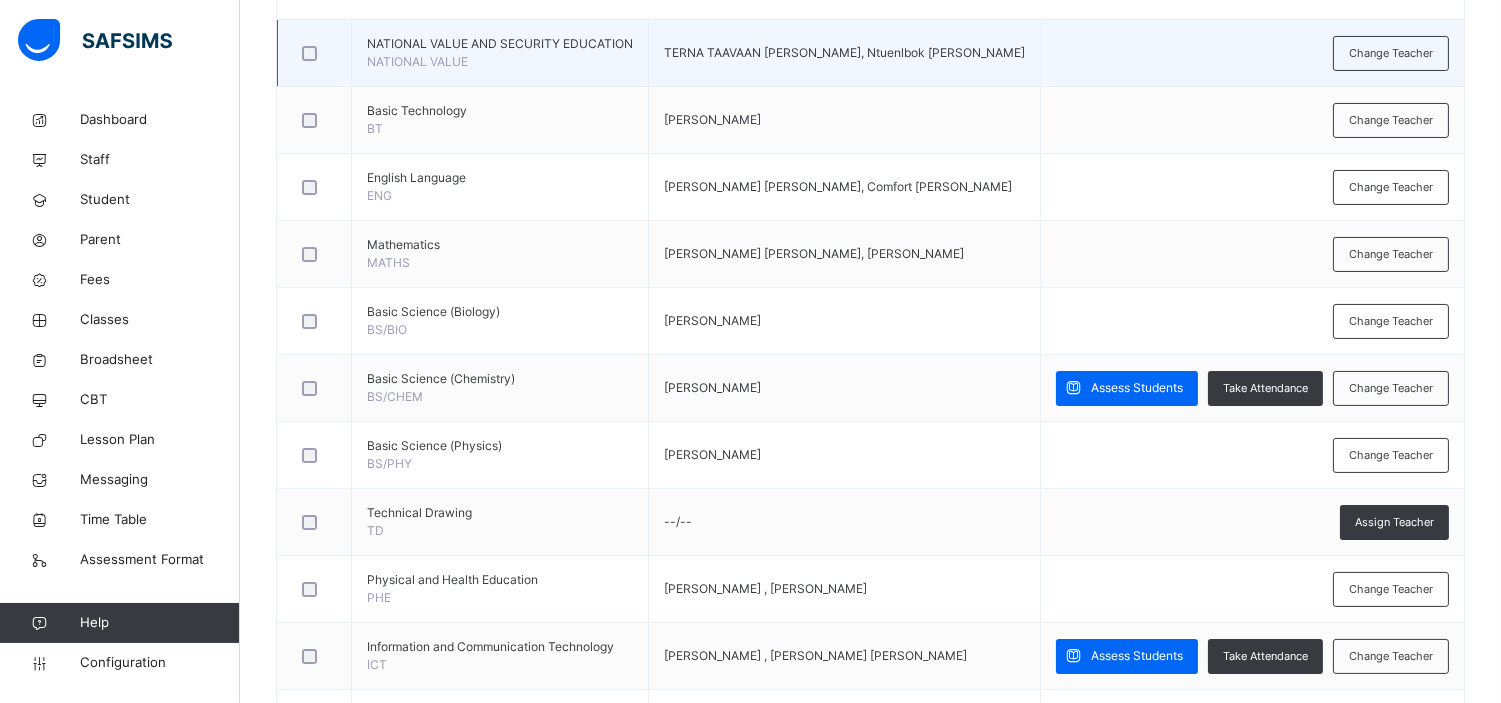 scroll, scrollTop: 554, scrollLeft: 0, axis: vertical 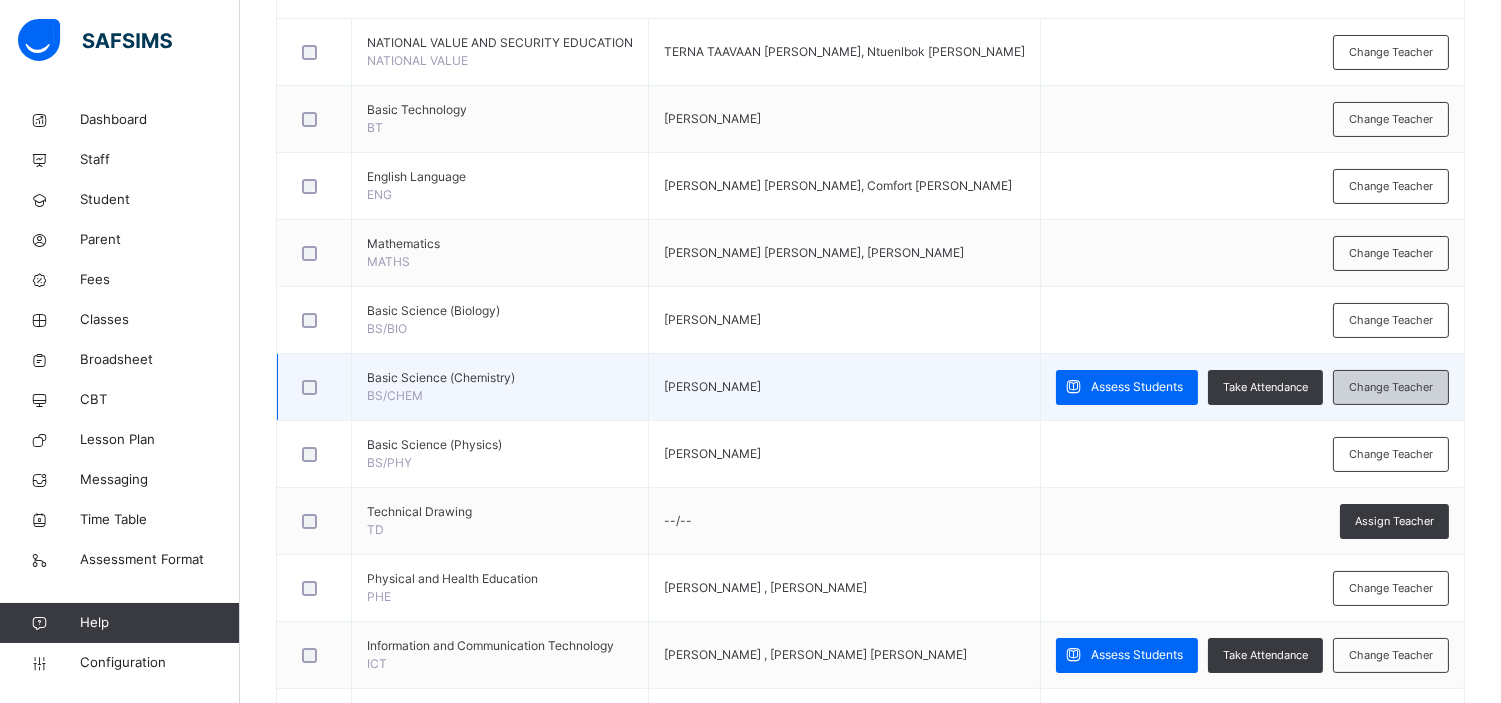 click on "Change Teacher" at bounding box center [1391, 387] 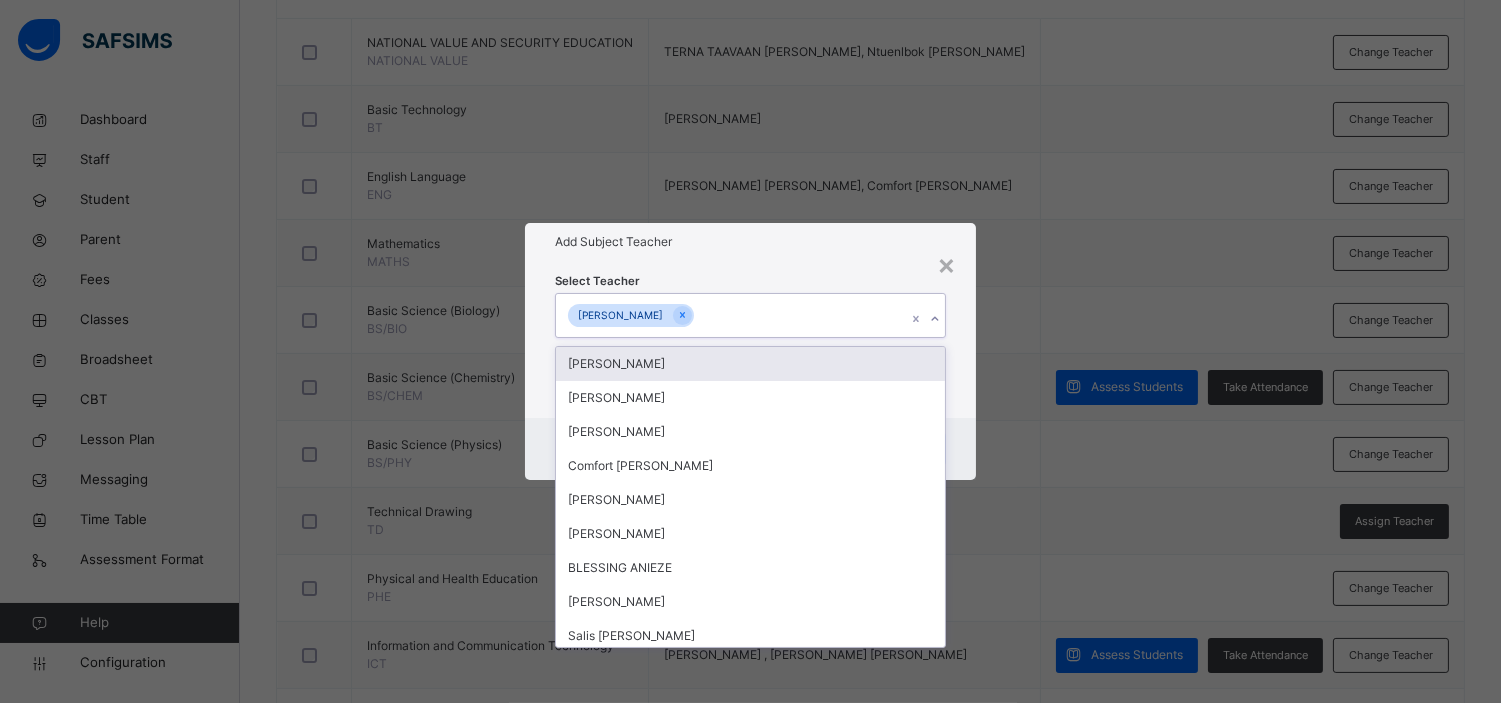 click on "[PERSON_NAME]" at bounding box center [731, 315] 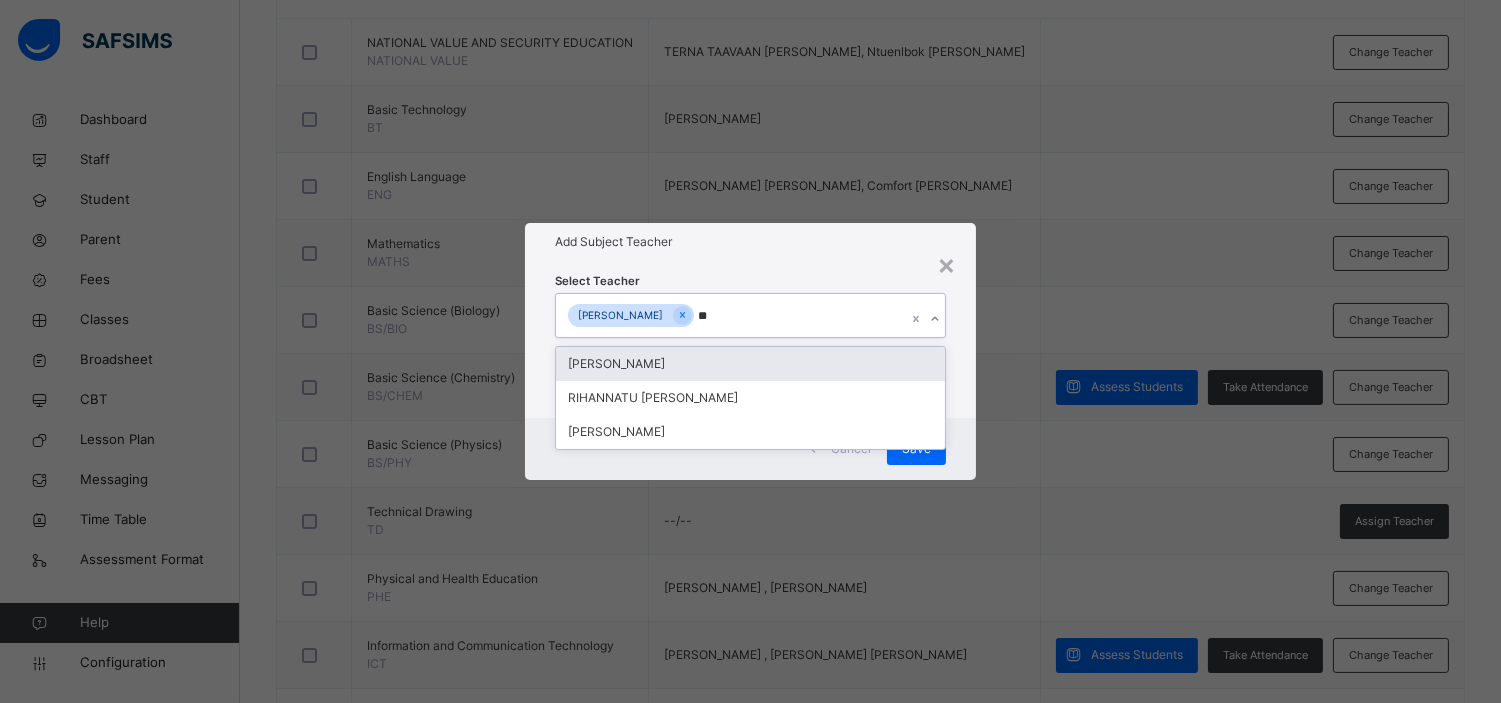 type on "***" 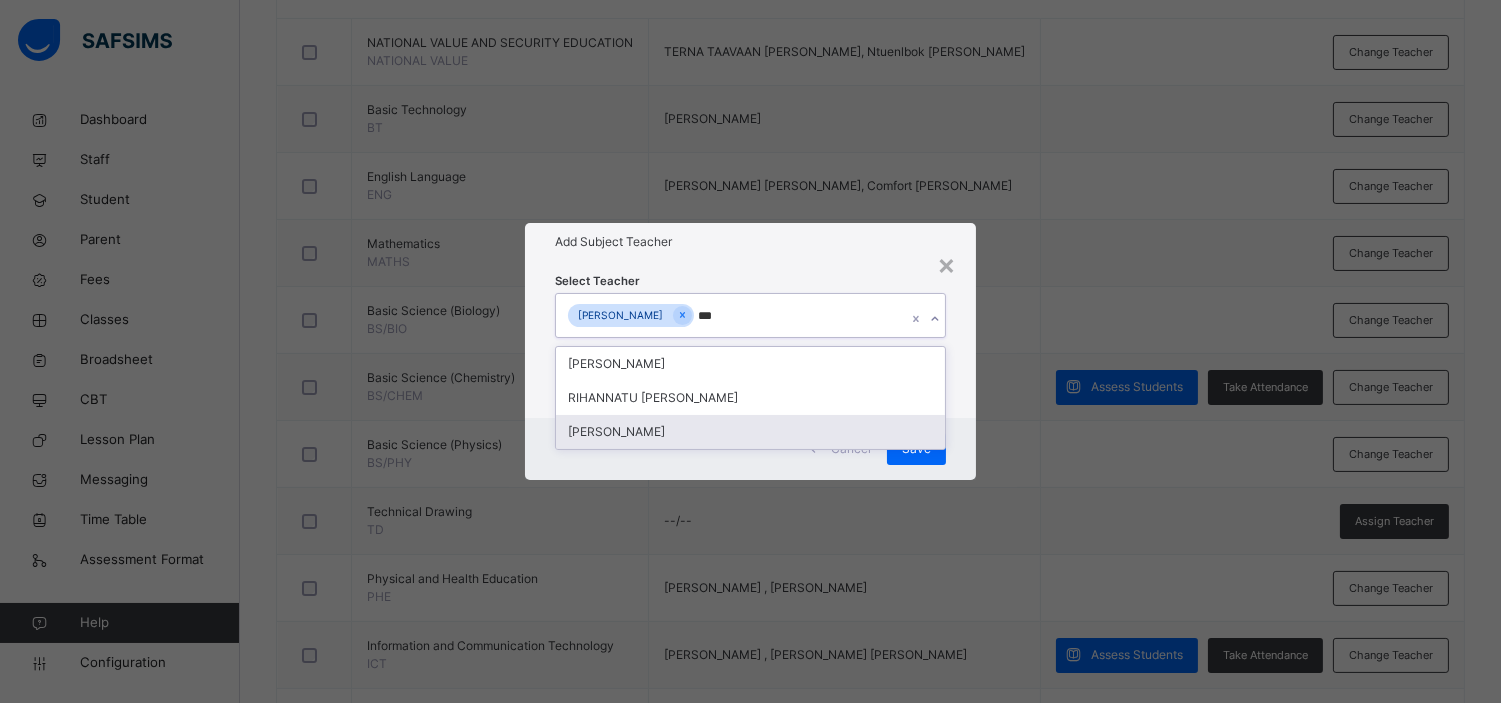 click on "[PERSON_NAME]" at bounding box center [750, 432] 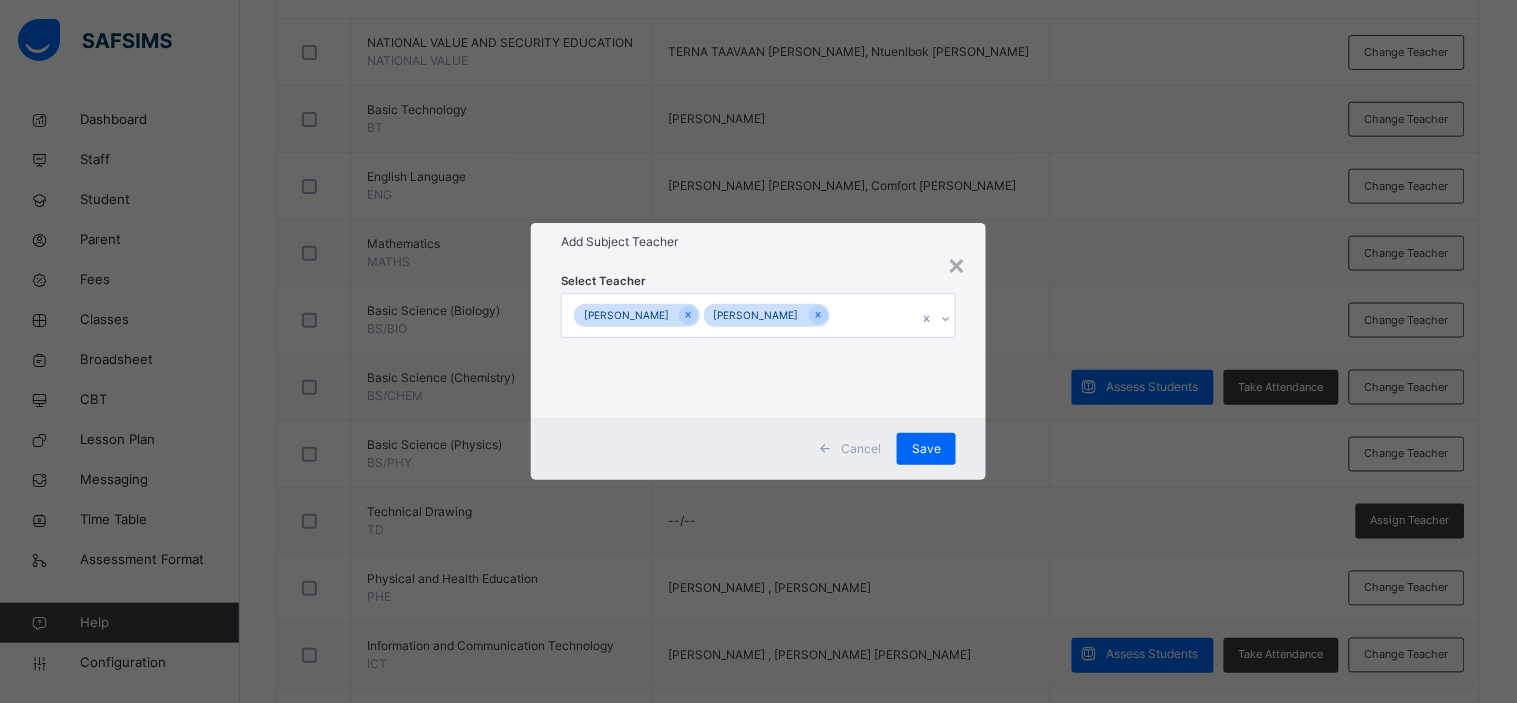 click on "Add Subject Teacher" at bounding box center [758, 242] 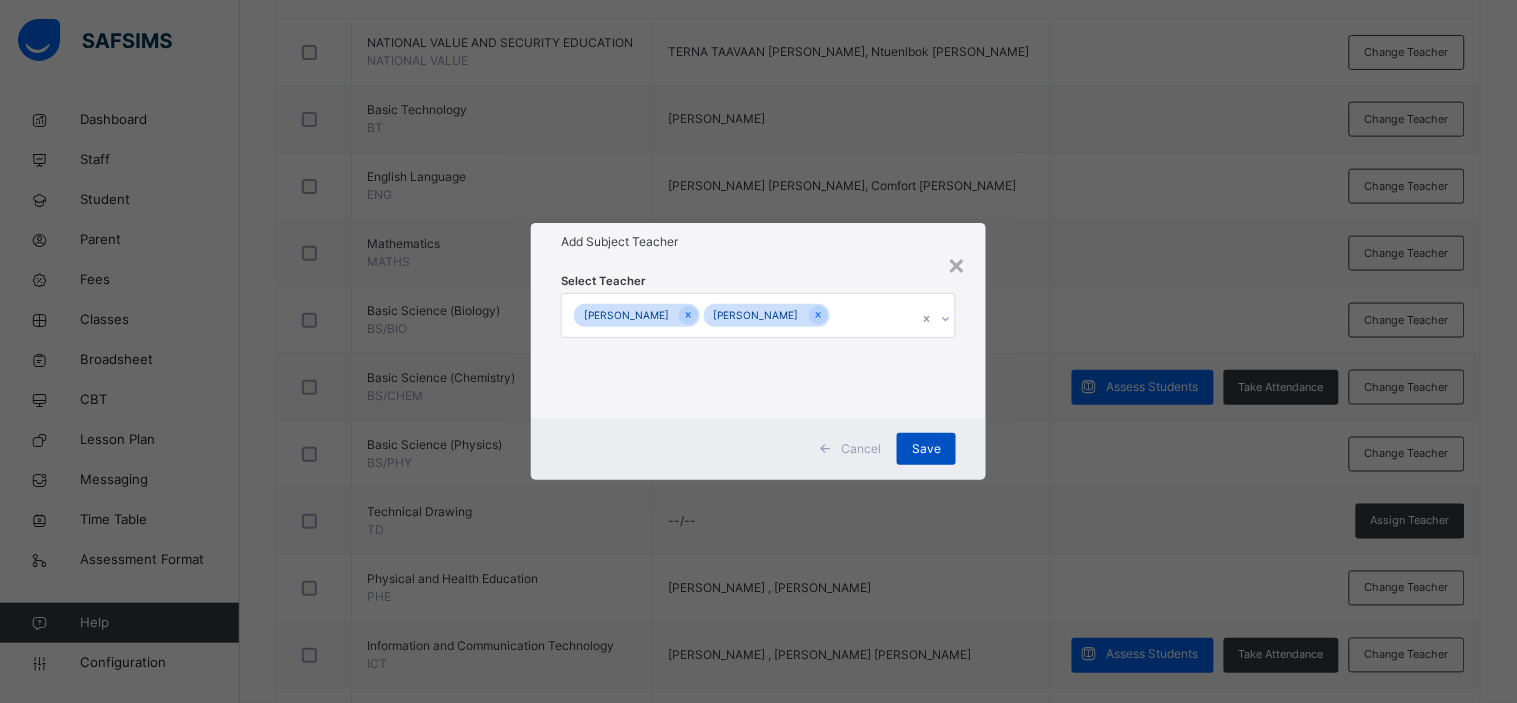click on "Save" at bounding box center [926, 449] 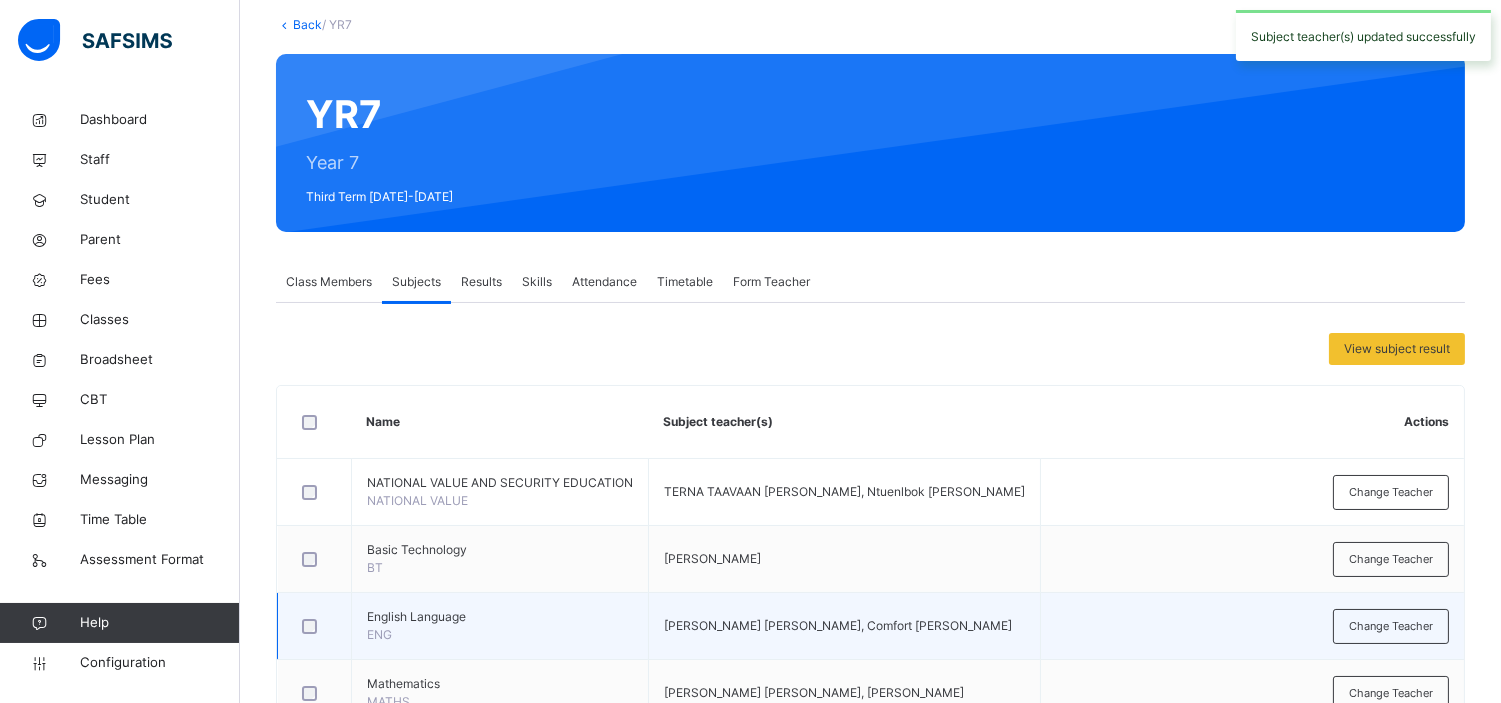 scroll, scrollTop: 10, scrollLeft: 0, axis: vertical 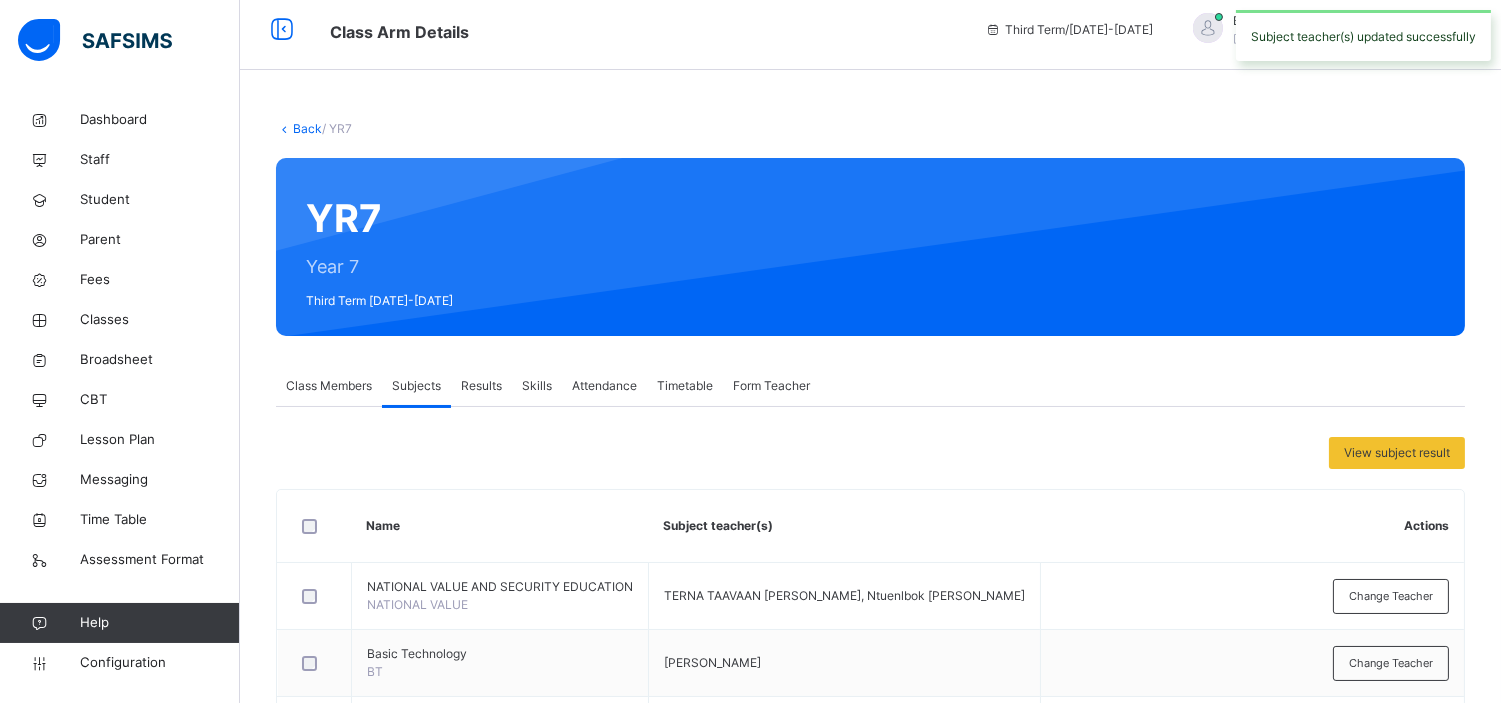 click on "Back" at bounding box center [307, 128] 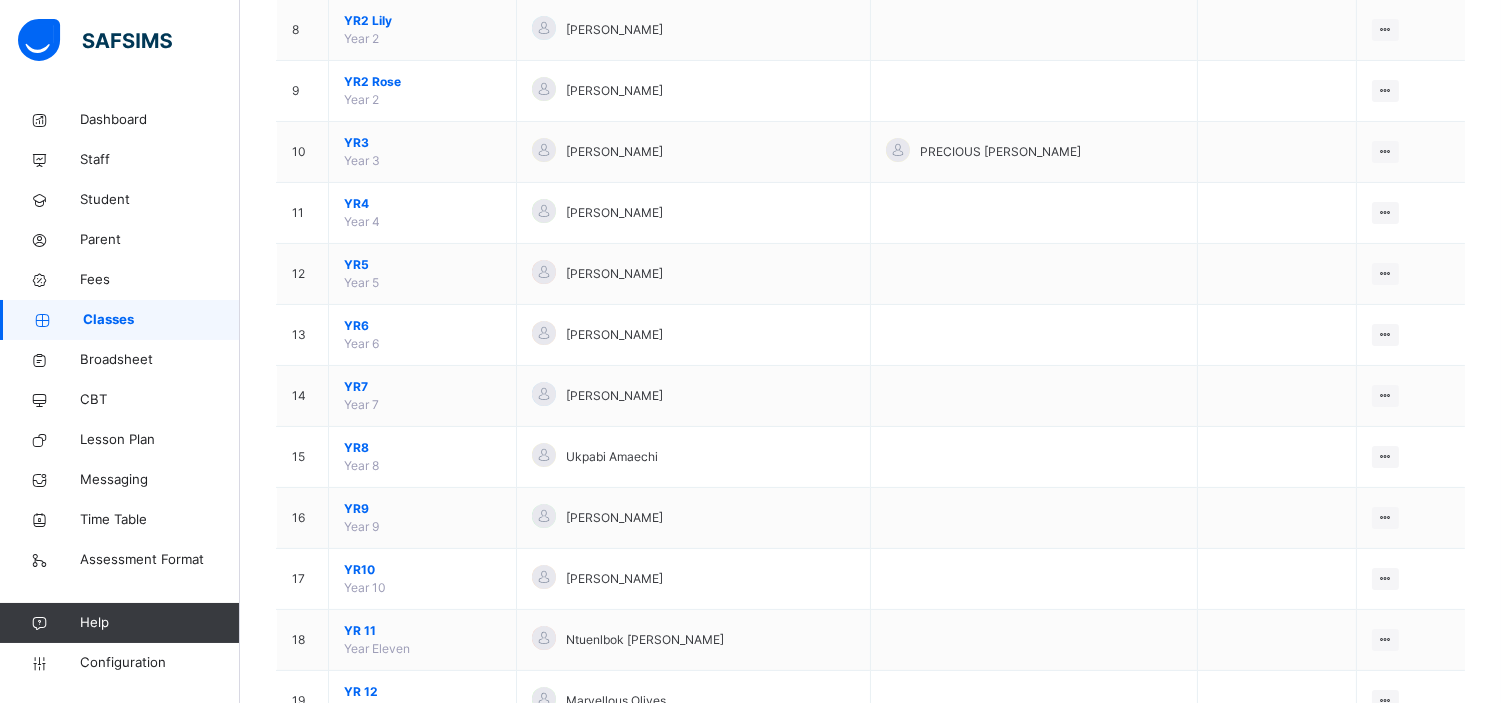 scroll, scrollTop: 667, scrollLeft: 0, axis: vertical 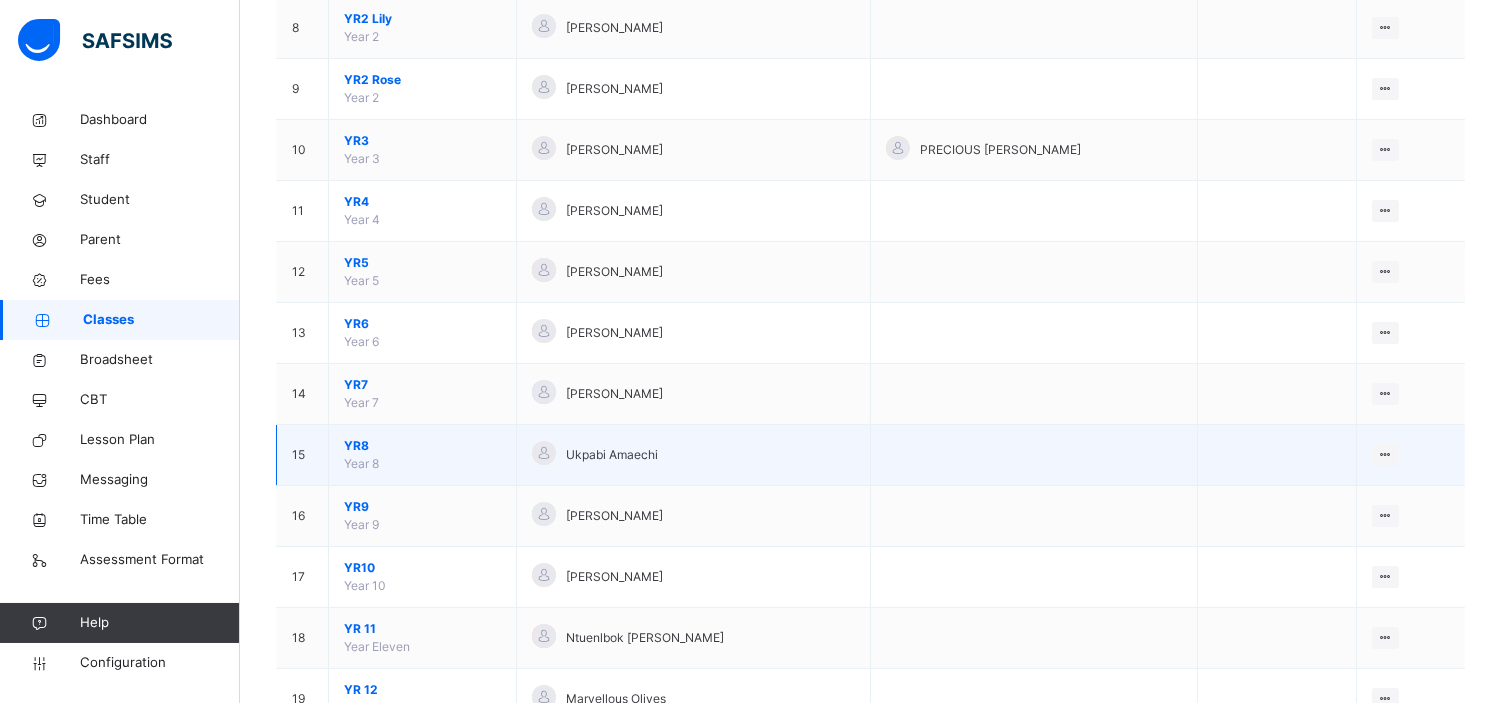 click on "YR8" at bounding box center (422, 446) 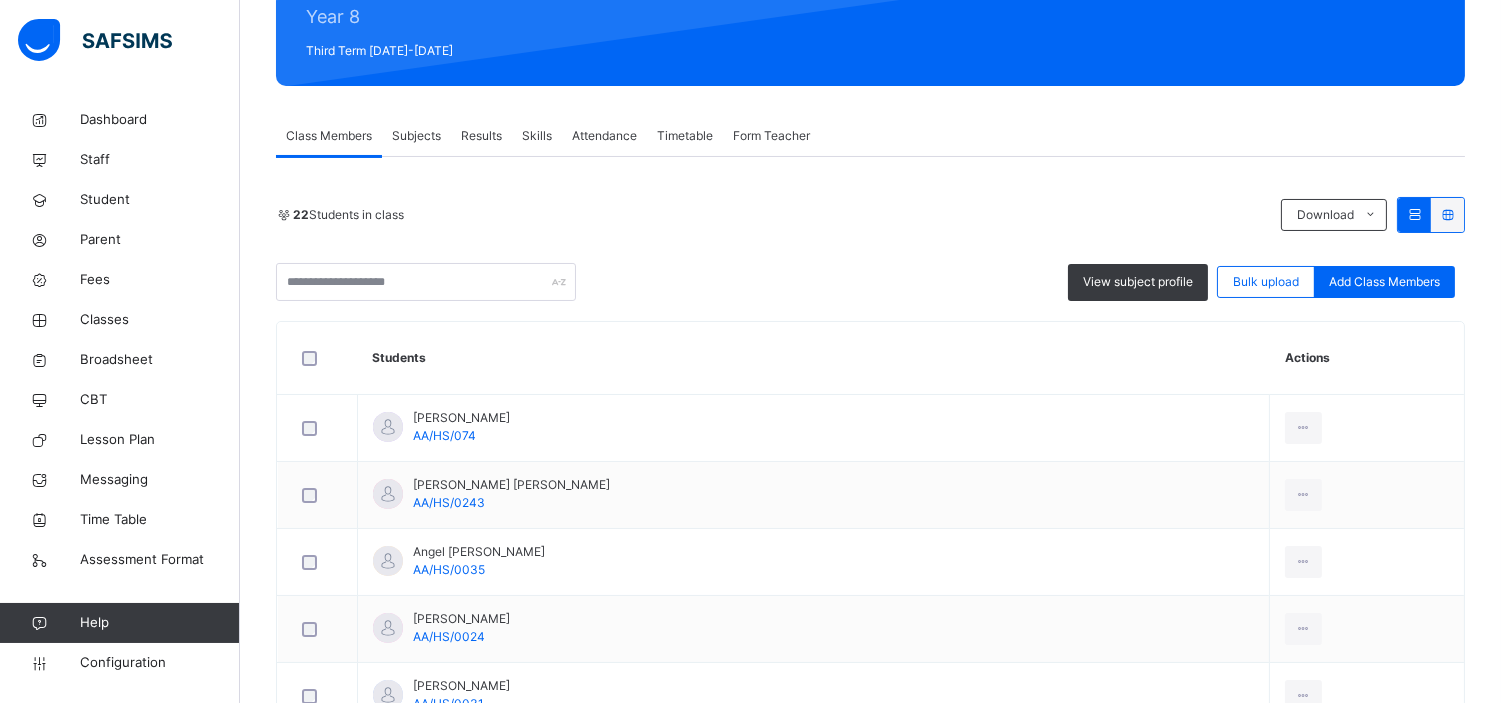 scroll, scrollTop: 234, scrollLeft: 0, axis: vertical 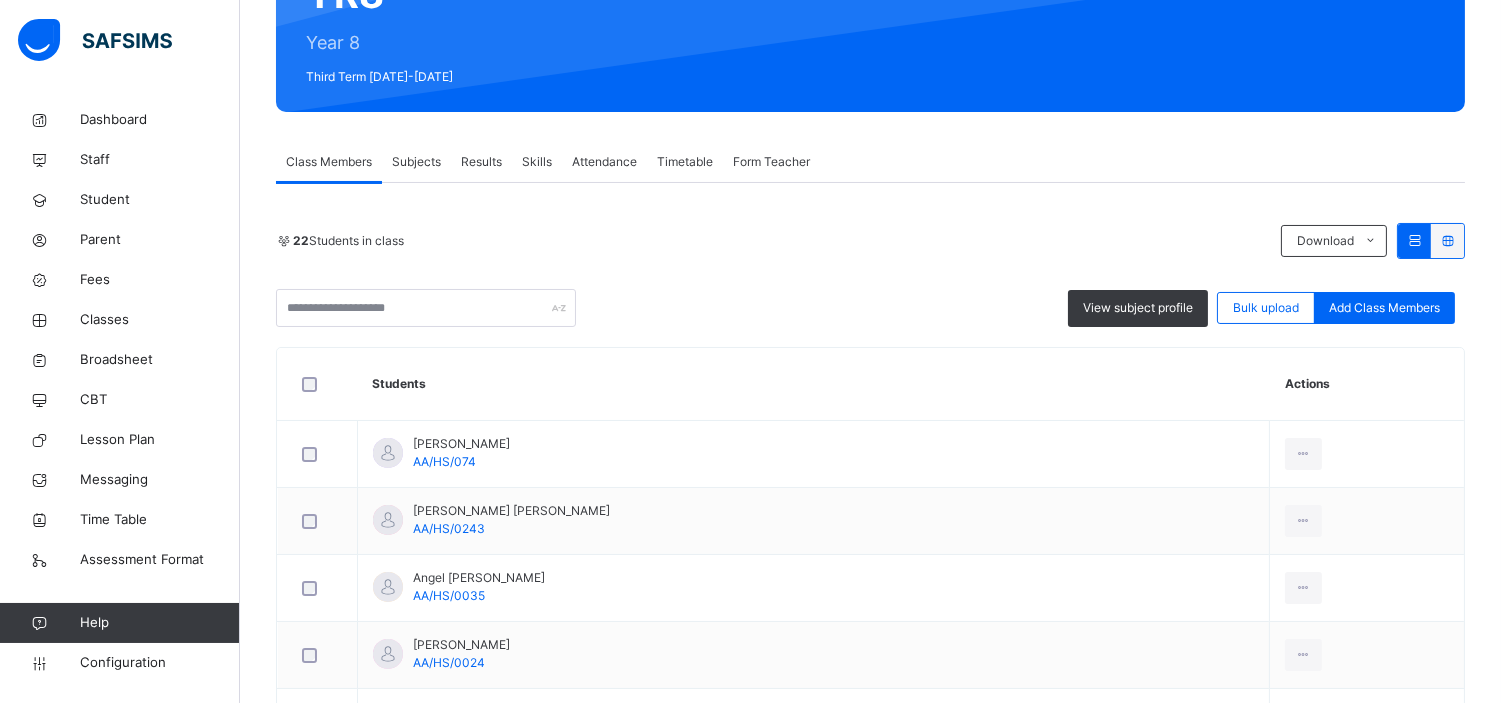 click on "Subjects" at bounding box center [416, 162] 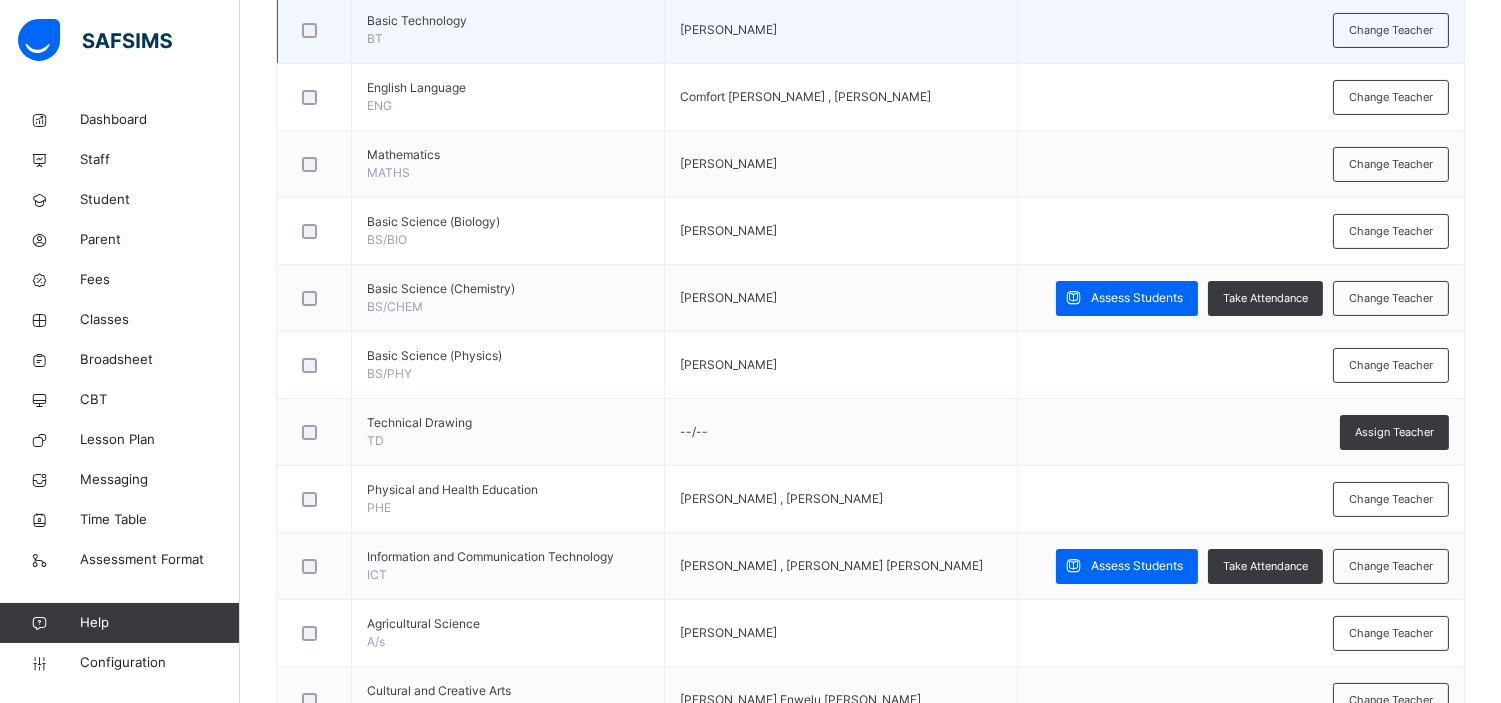 scroll, scrollTop: 644, scrollLeft: 0, axis: vertical 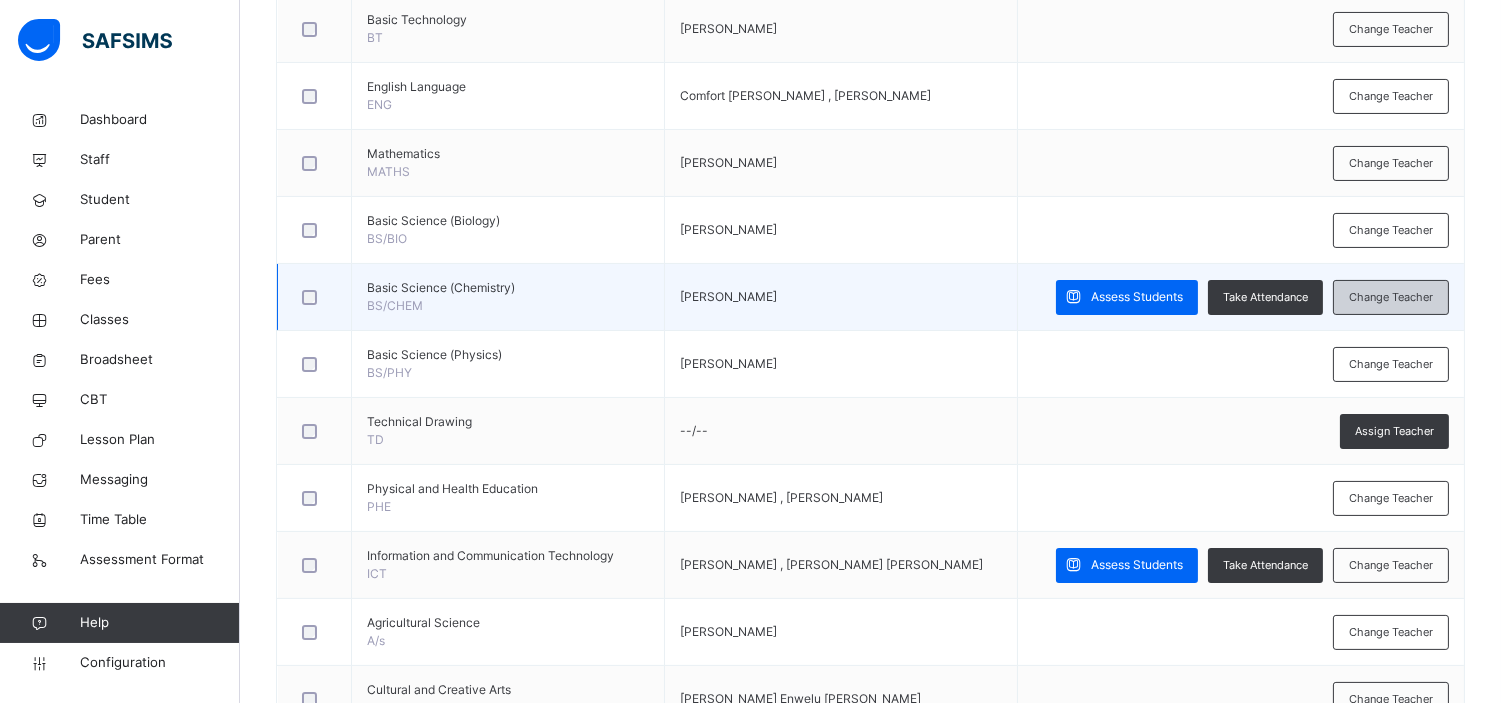 click on "Change Teacher" at bounding box center (1391, 297) 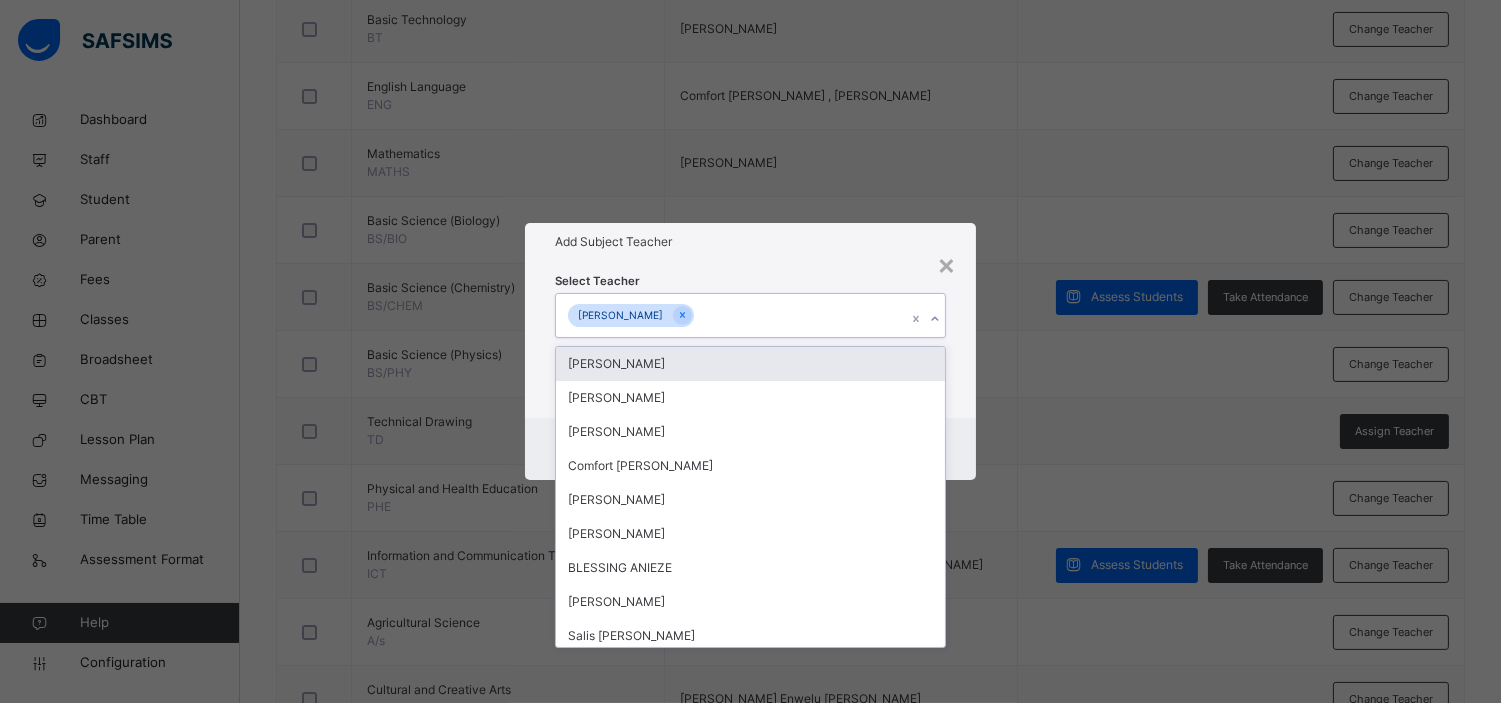 click on "[PERSON_NAME]" at bounding box center [731, 315] 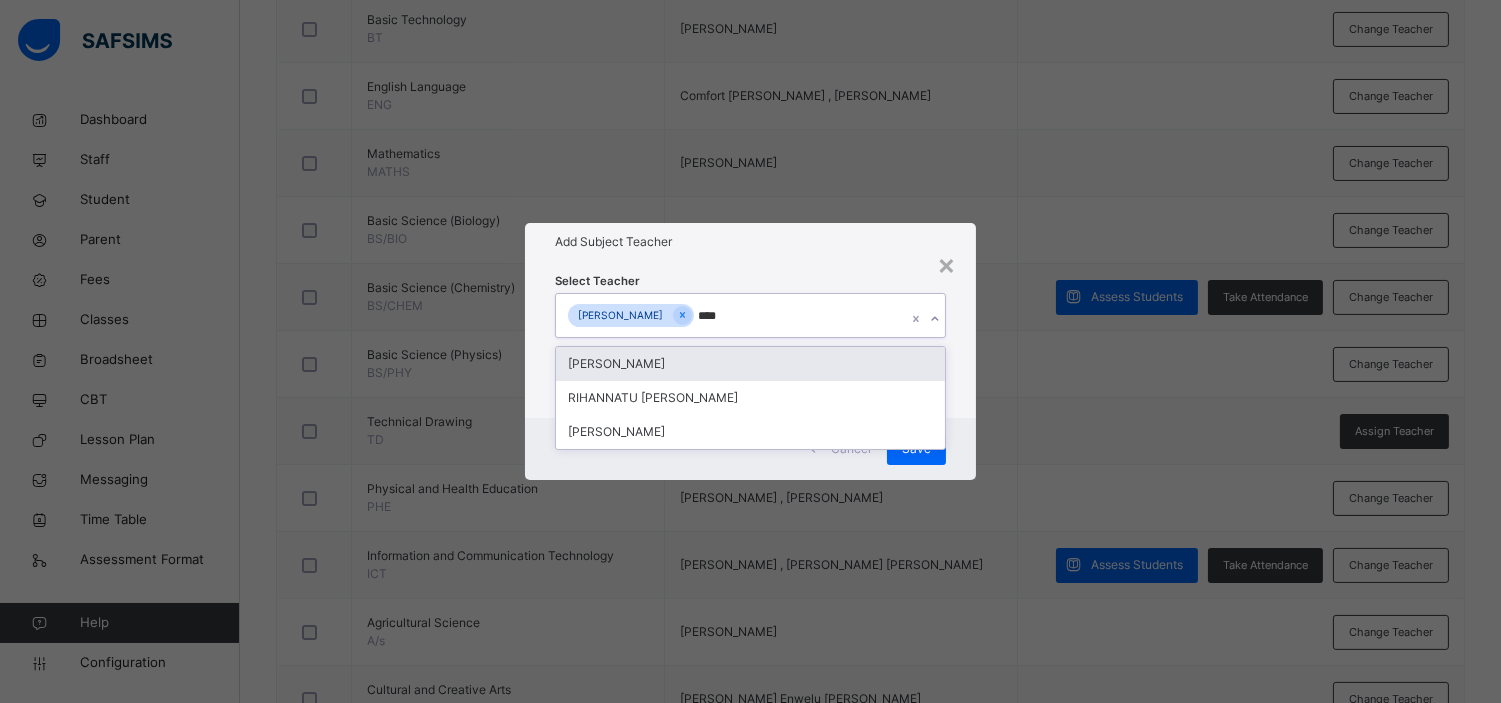type on "*****" 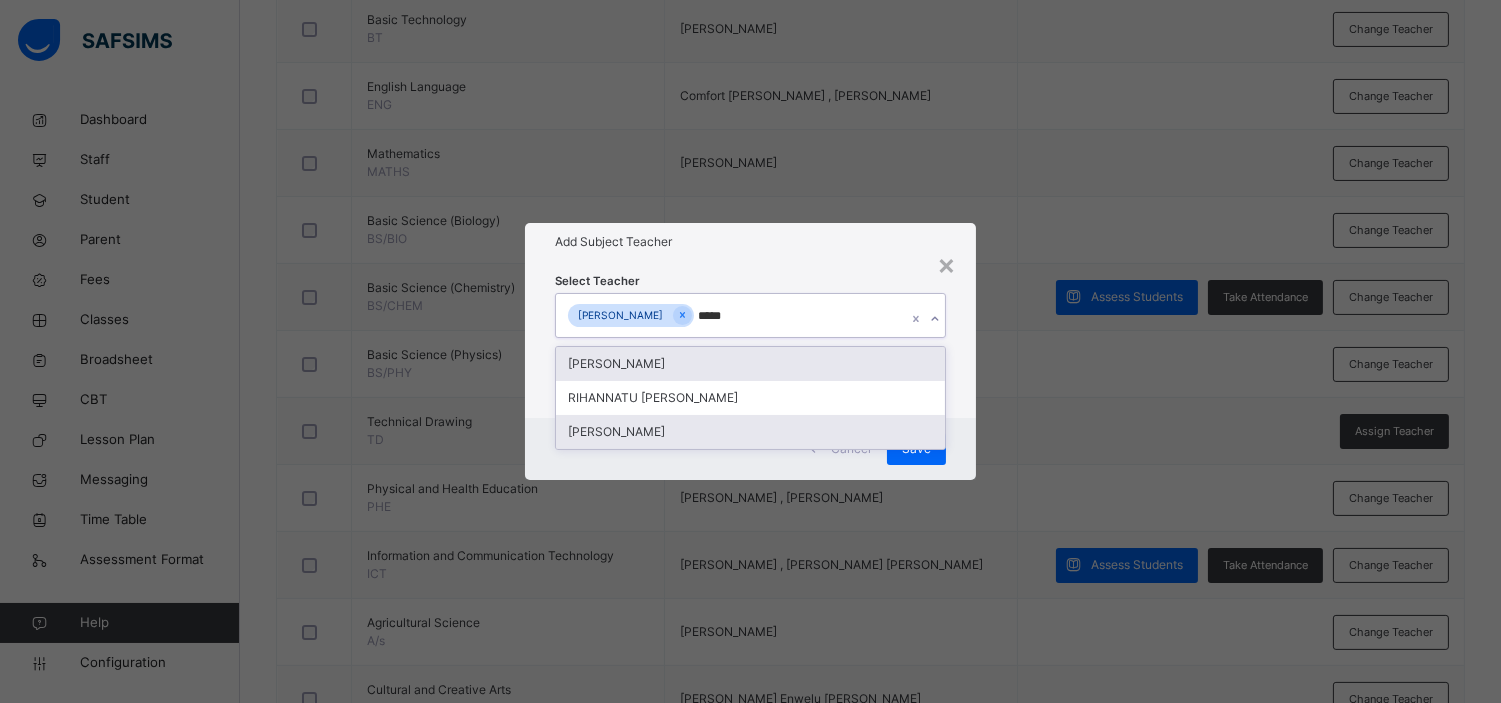 click on "[PERSON_NAME]" at bounding box center (750, 432) 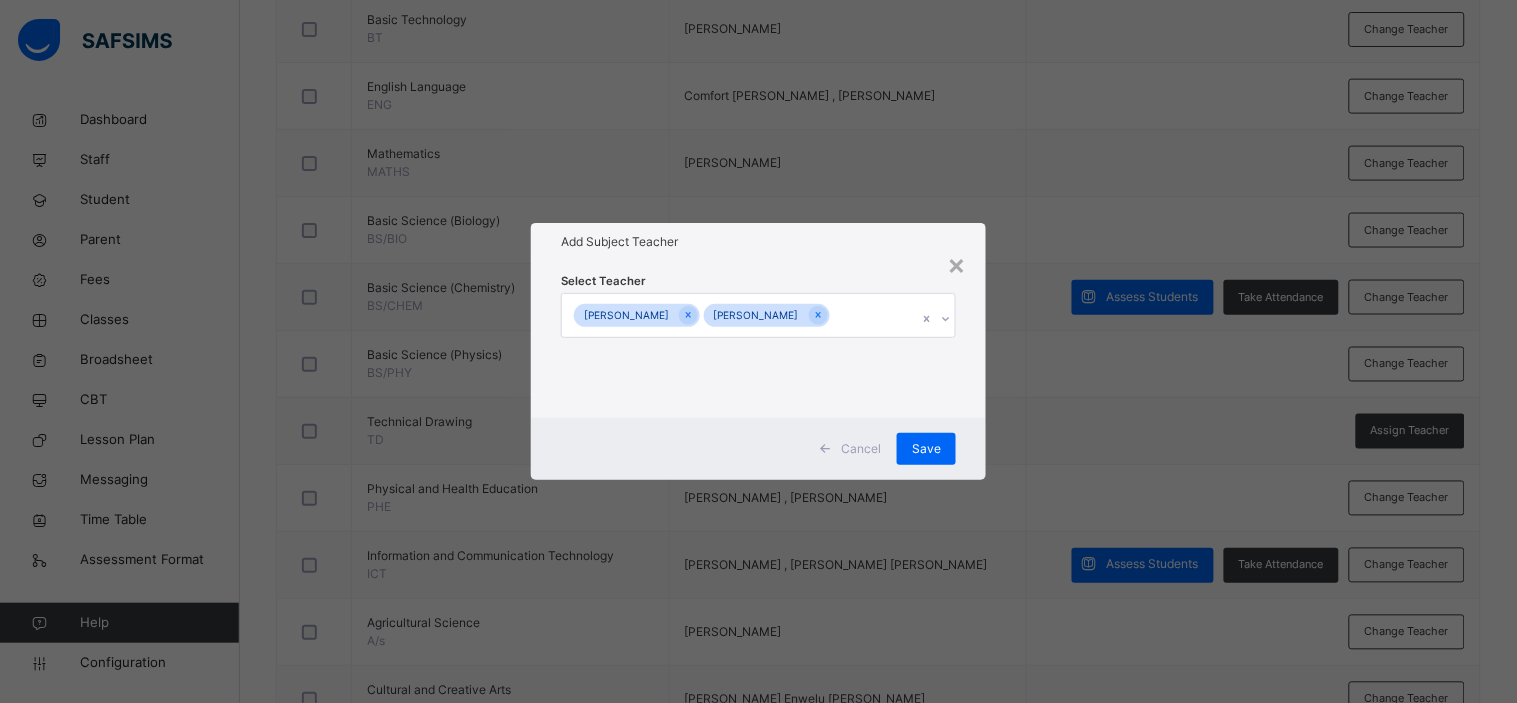 click on "Select Teacher [PERSON_NAME]  [PERSON_NAME]" at bounding box center (758, 339) 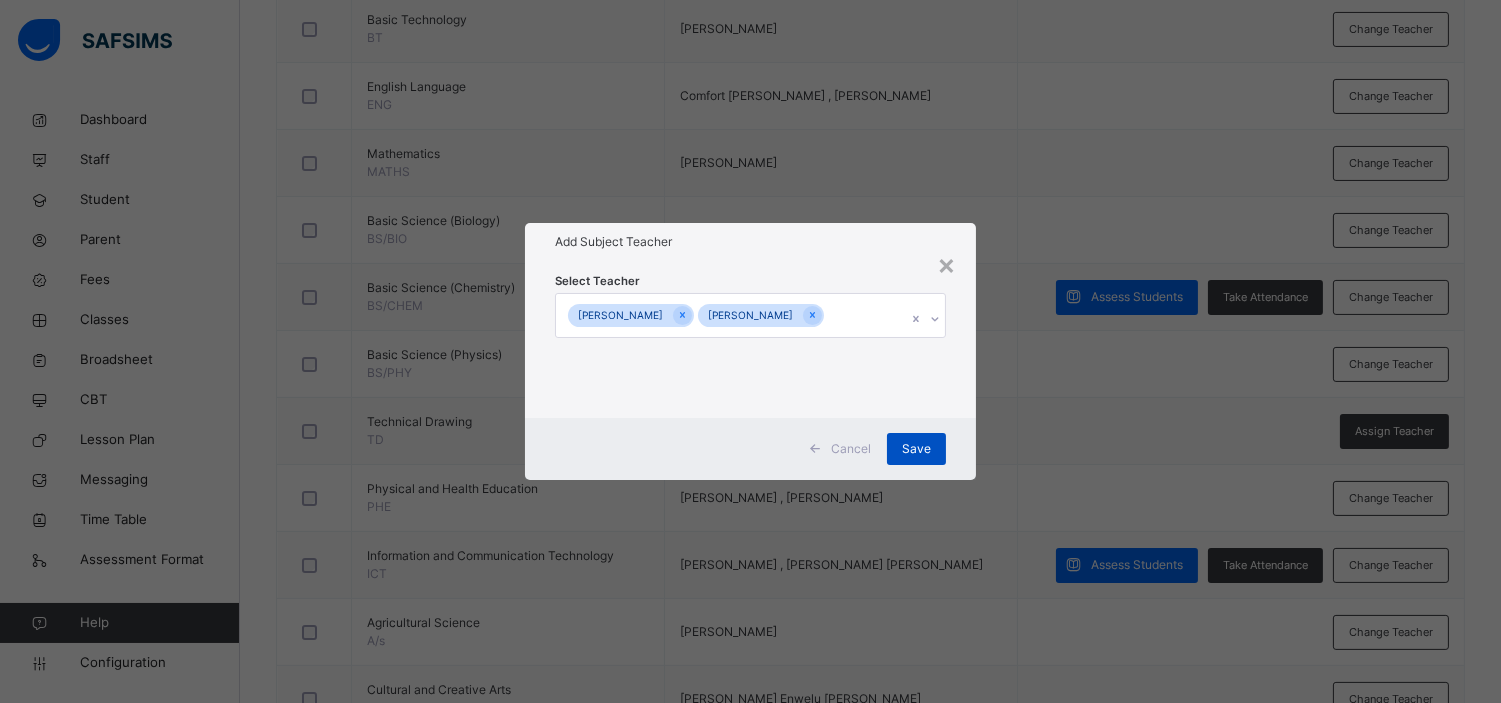 click on "Save" at bounding box center [916, 449] 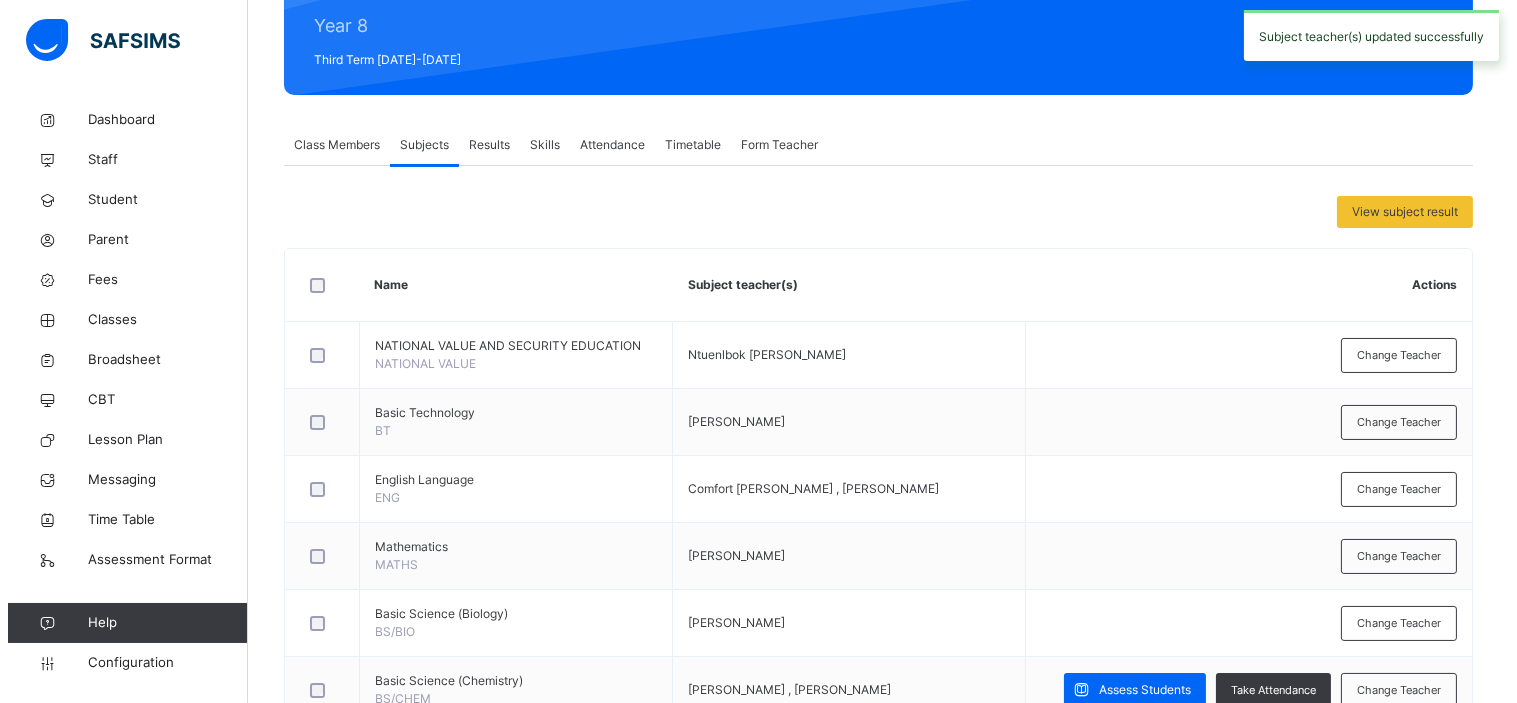 scroll, scrollTop: 0, scrollLeft: 0, axis: both 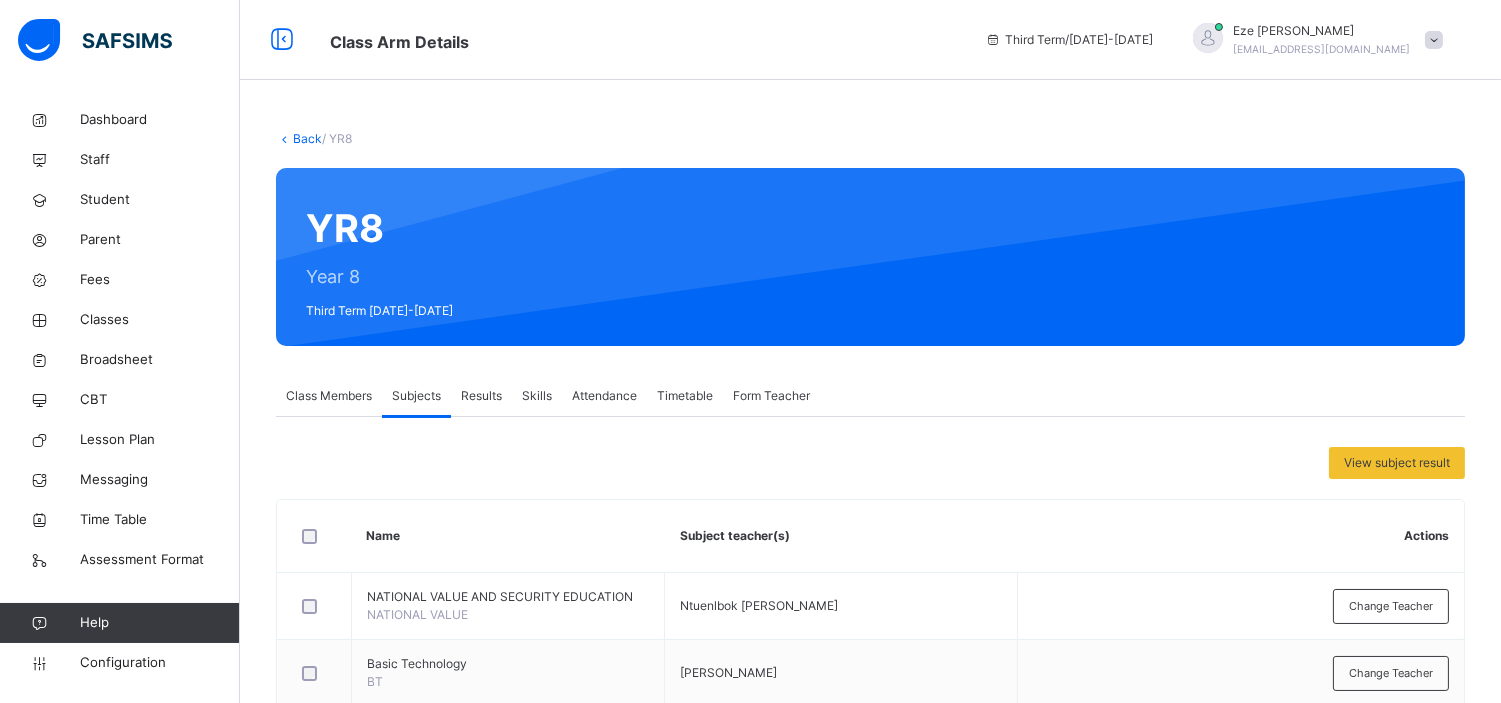 click on "Back" at bounding box center (307, 138) 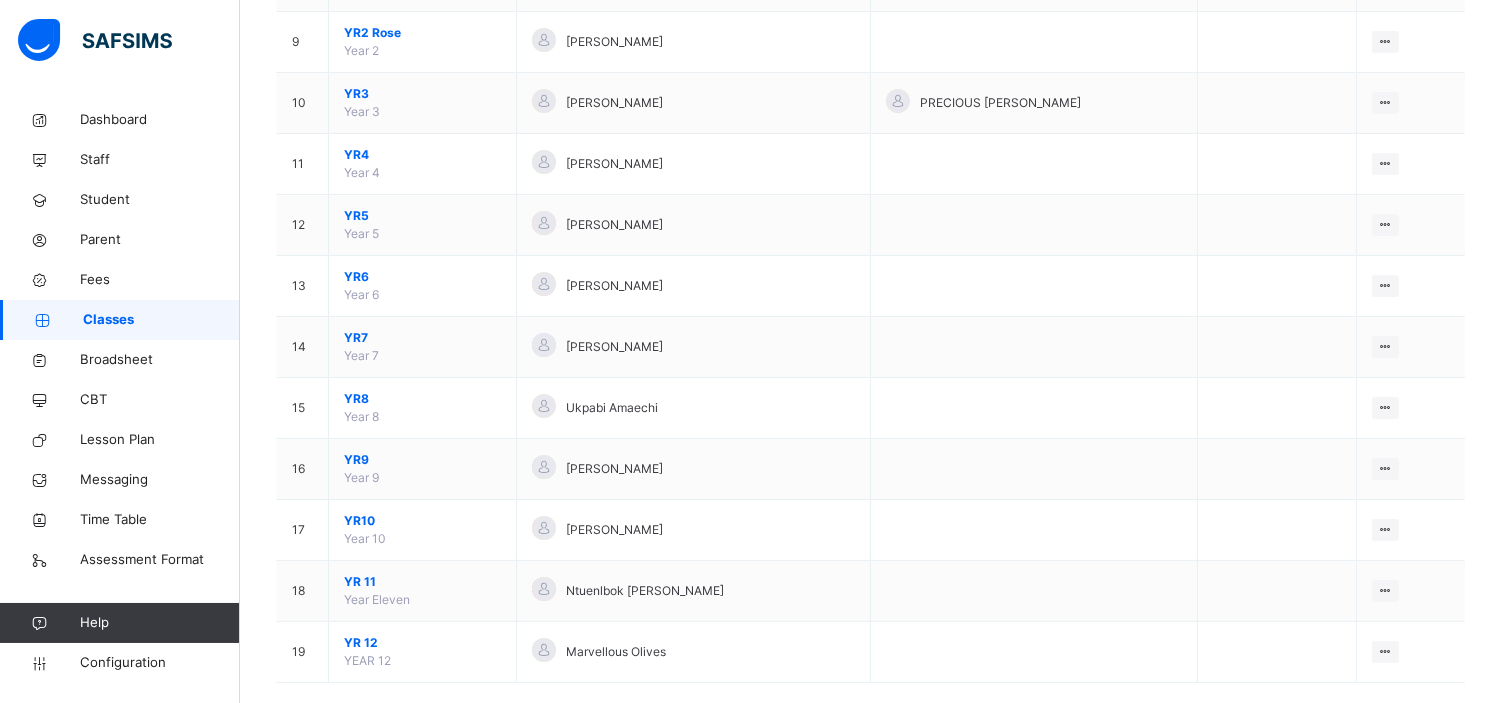 scroll, scrollTop: 720, scrollLeft: 0, axis: vertical 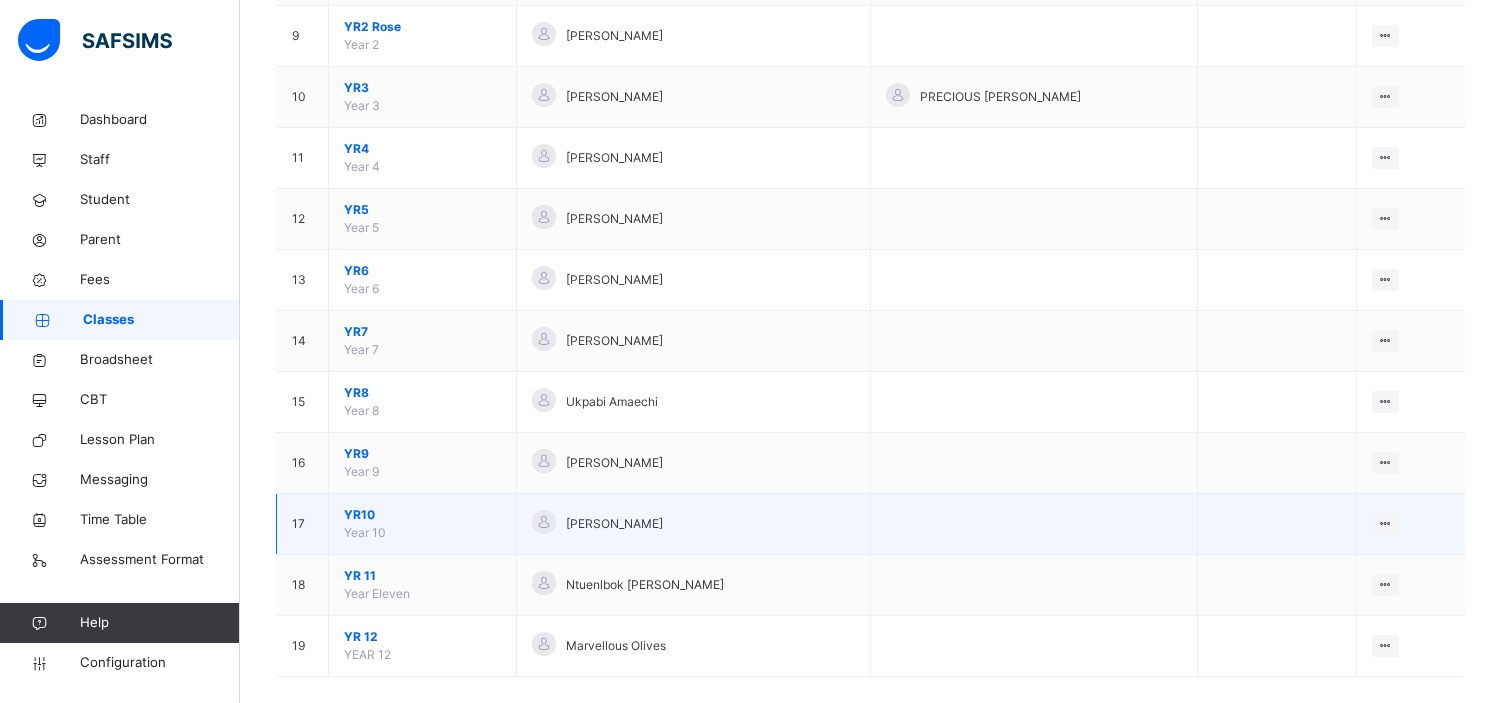 click on "YR10" at bounding box center [422, 515] 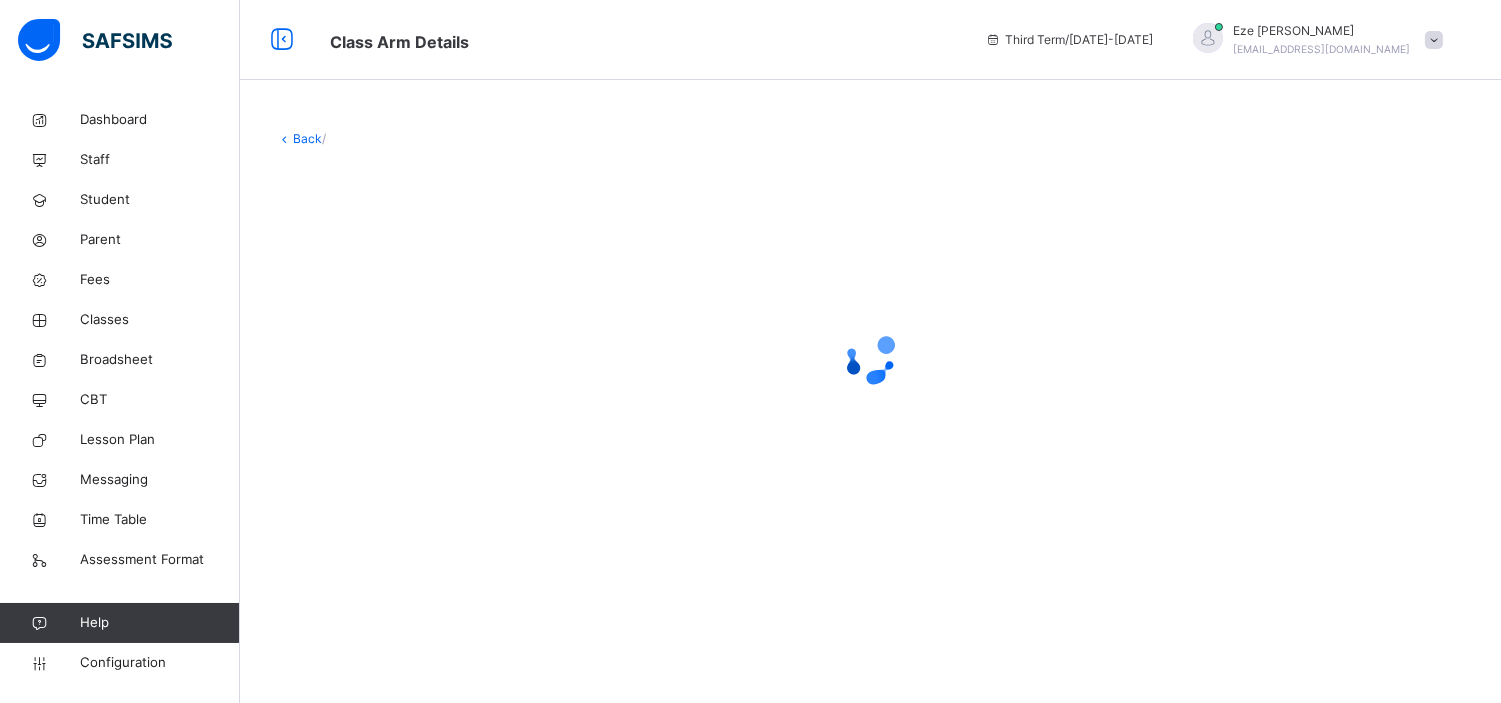 scroll, scrollTop: 0, scrollLeft: 0, axis: both 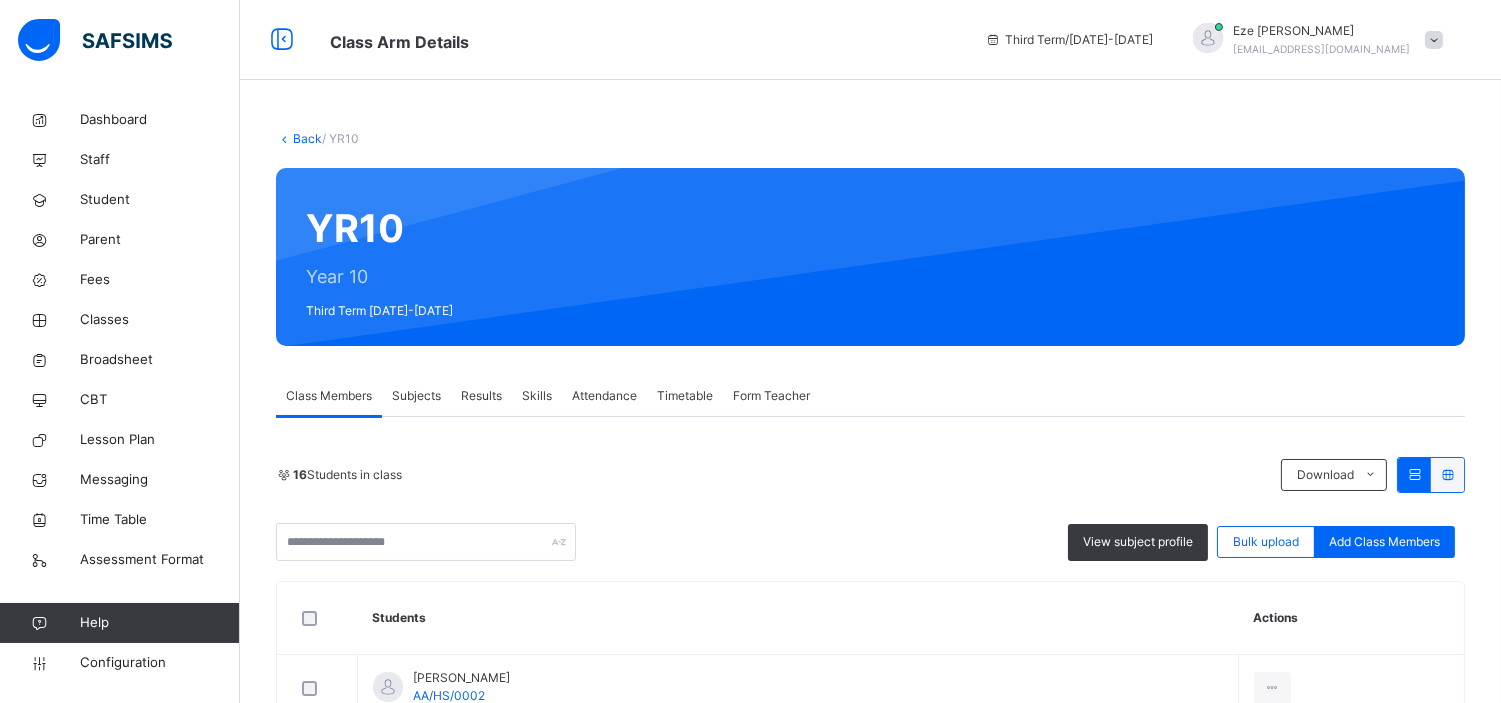 click on "Subjects" at bounding box center [416, 396] 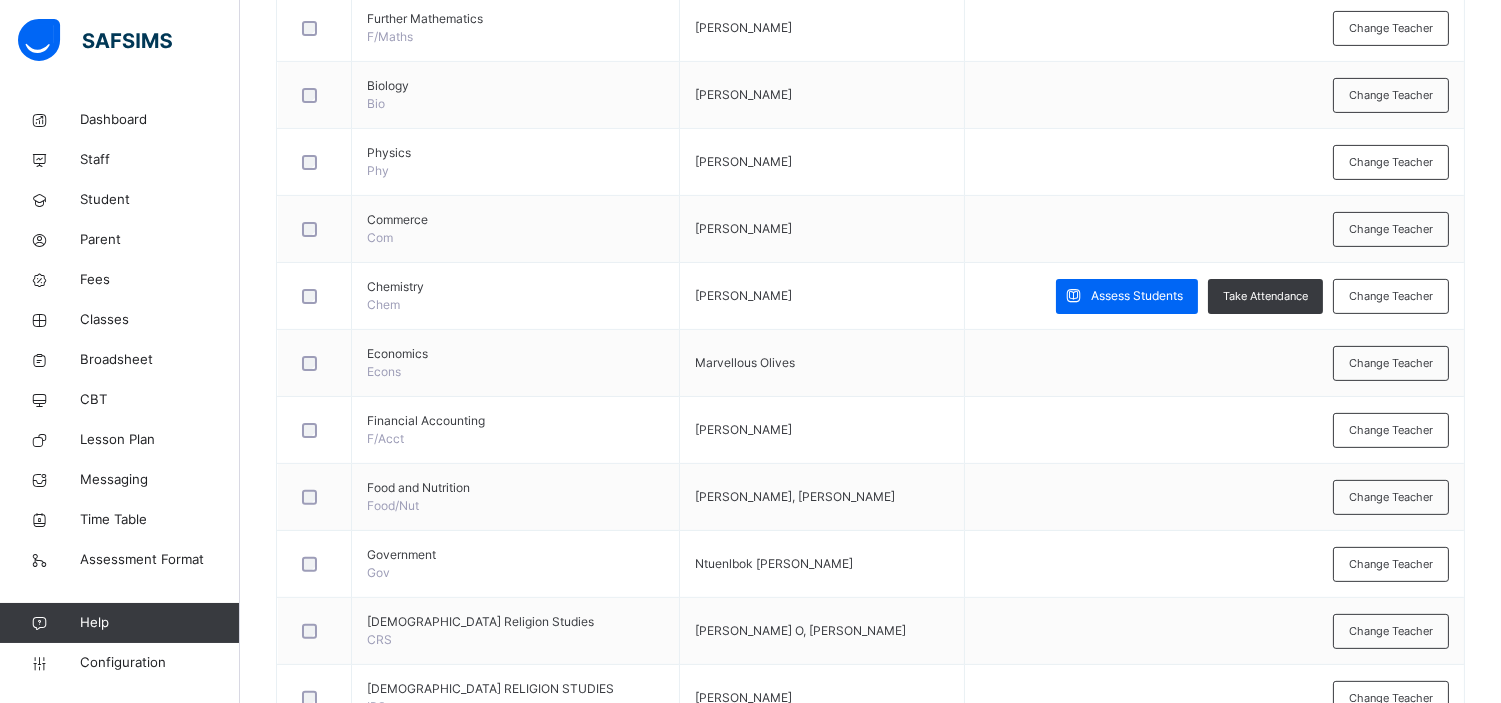 scroll, scrollTop: 1252, scrollLeft: 0, axis: vertical 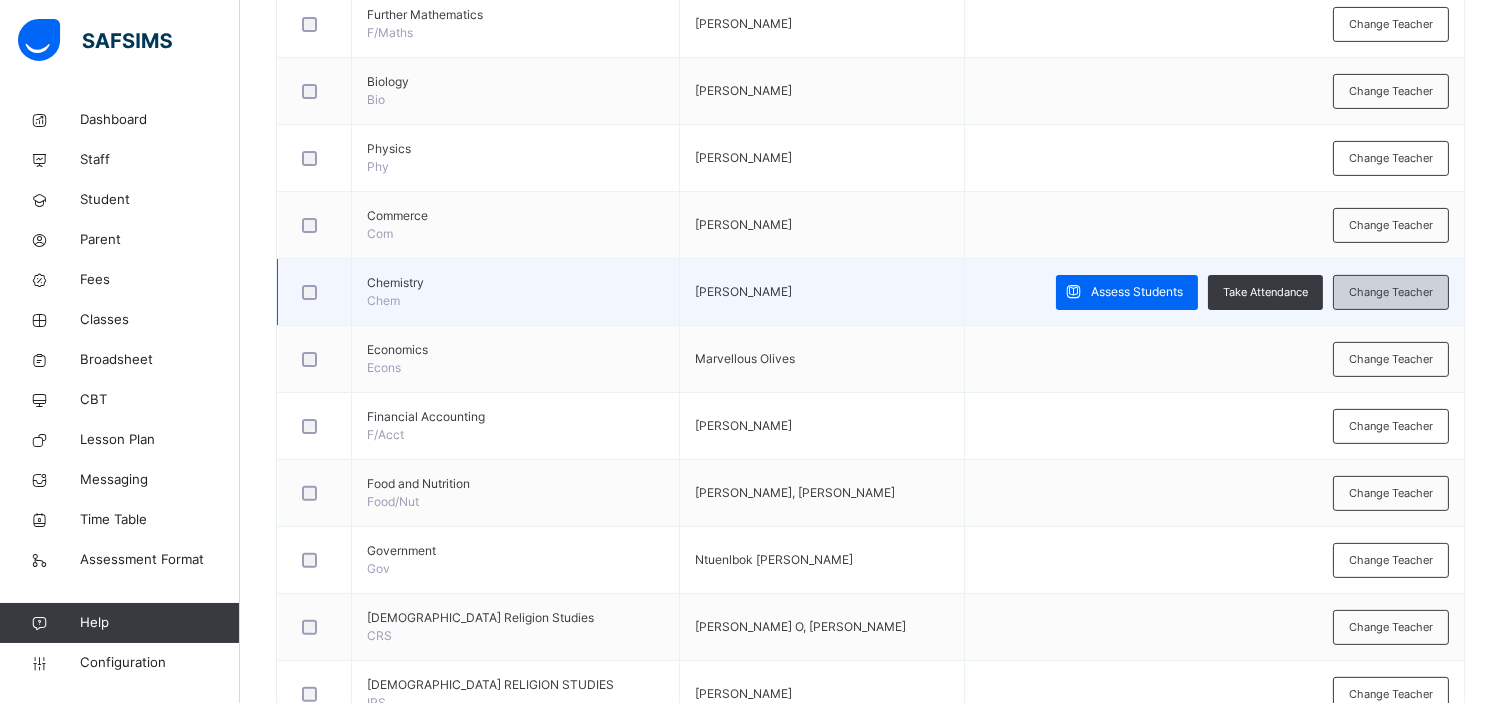 click on "Change Teacher" at bounding box center (1391, 292) 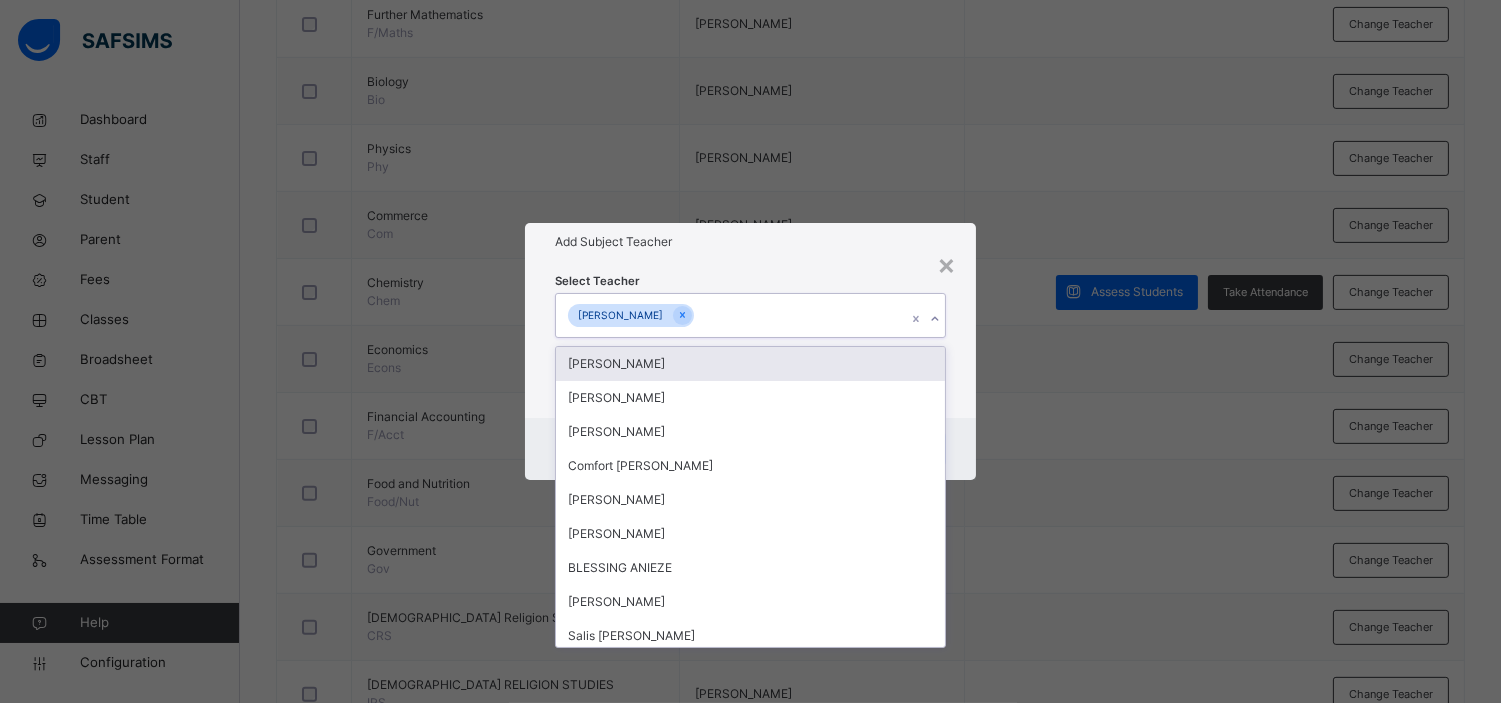 click on "[PERSON_NAME]" at bounding box center [731, 315] 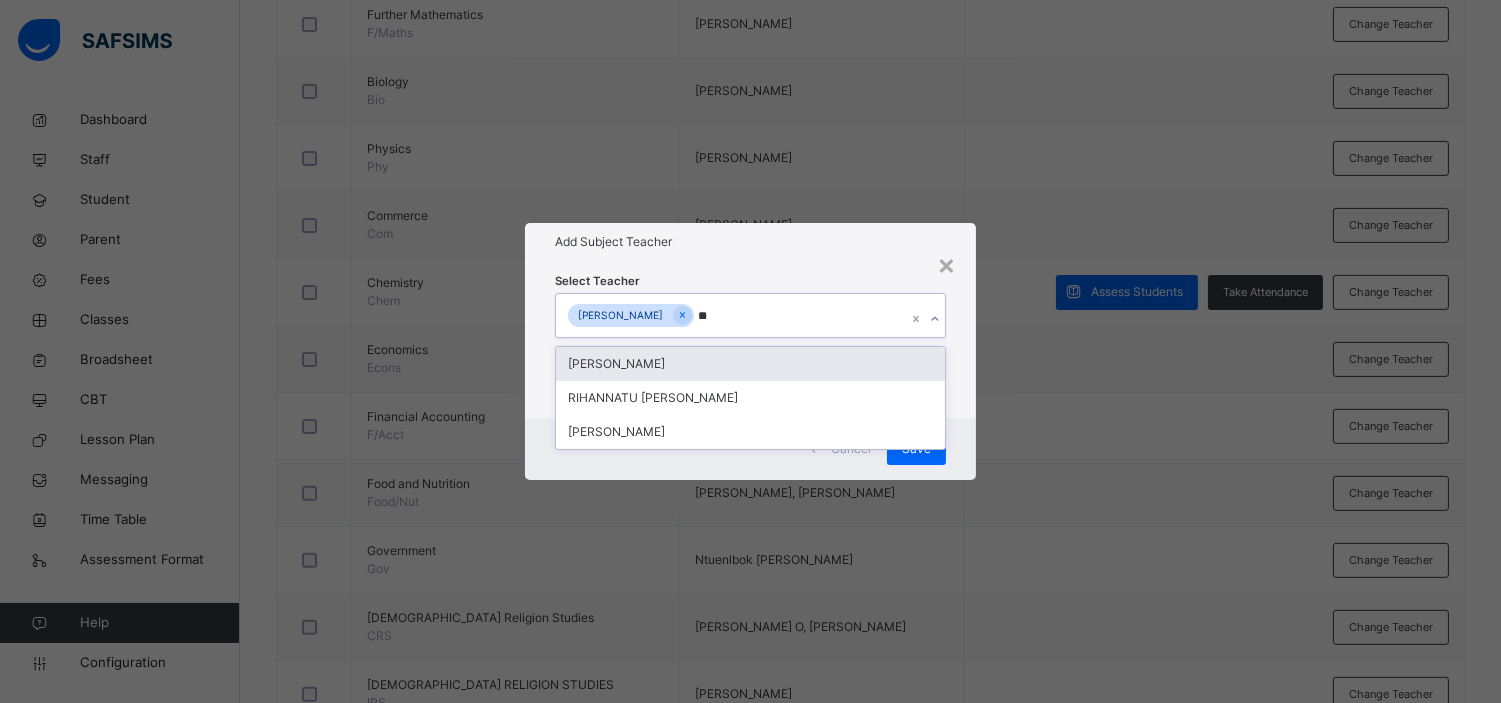 type on "***" 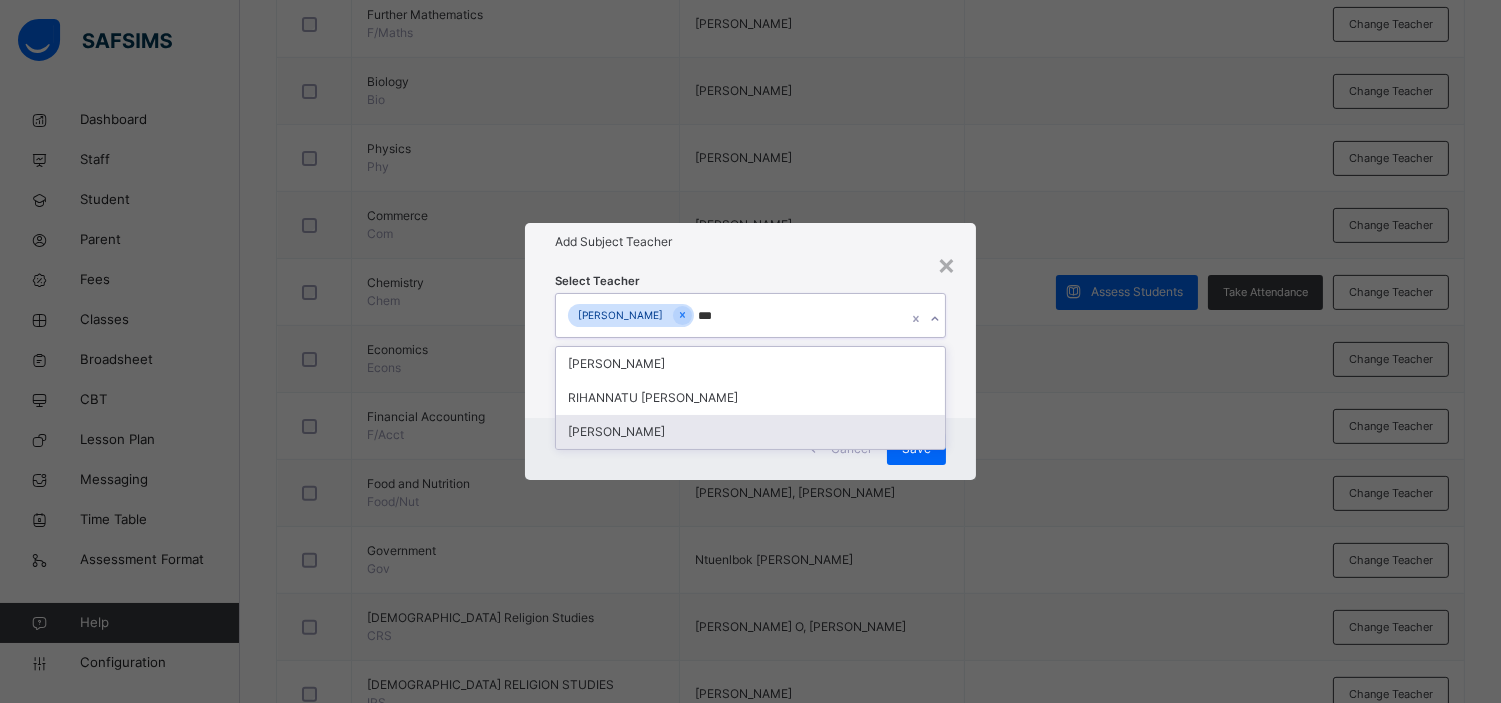 click on "[PERSON_NAME]" at bounding box center (750, 432) 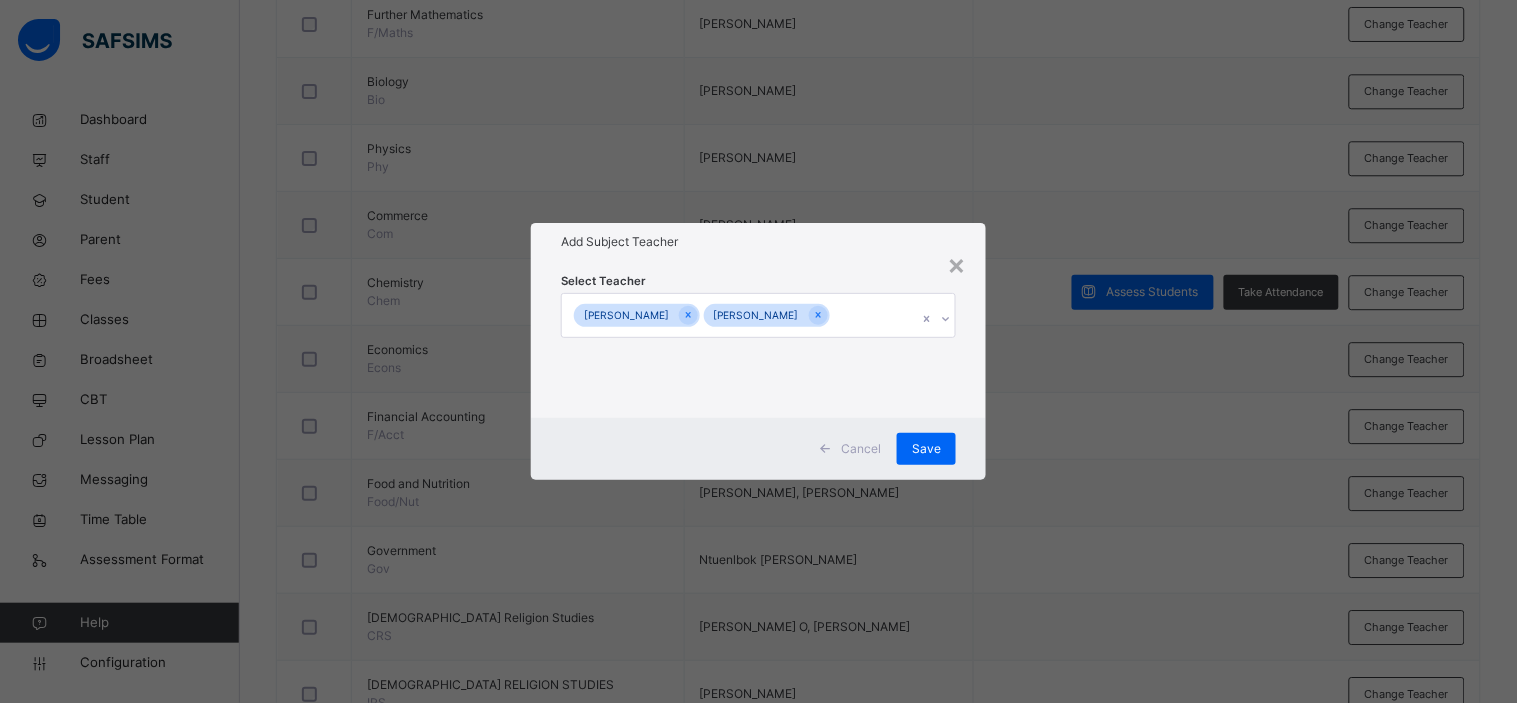 click on "Select Teacher [PERSON_NAME]  [PERSON_NAME]" at bounding box center [758, 339] 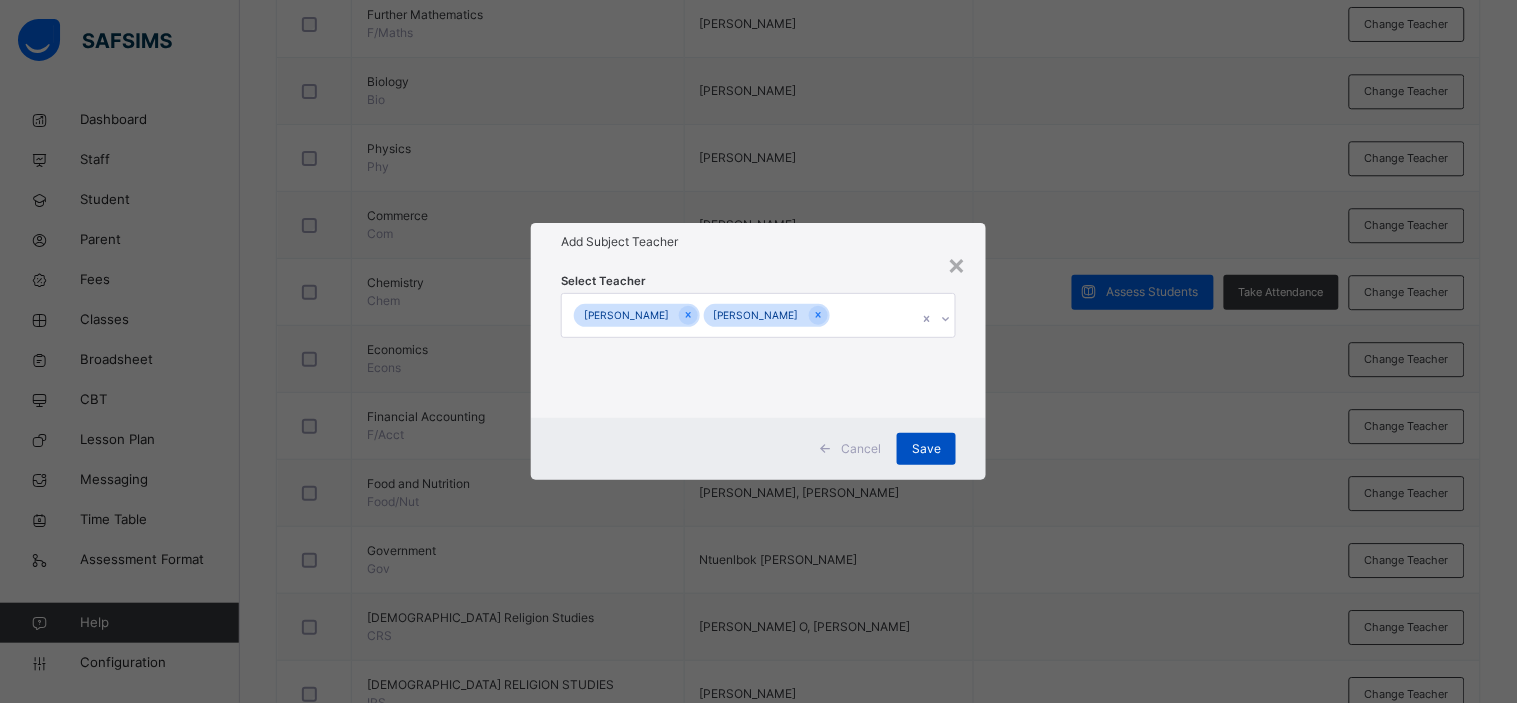 click on "Save" at bounding box center [926, 449] 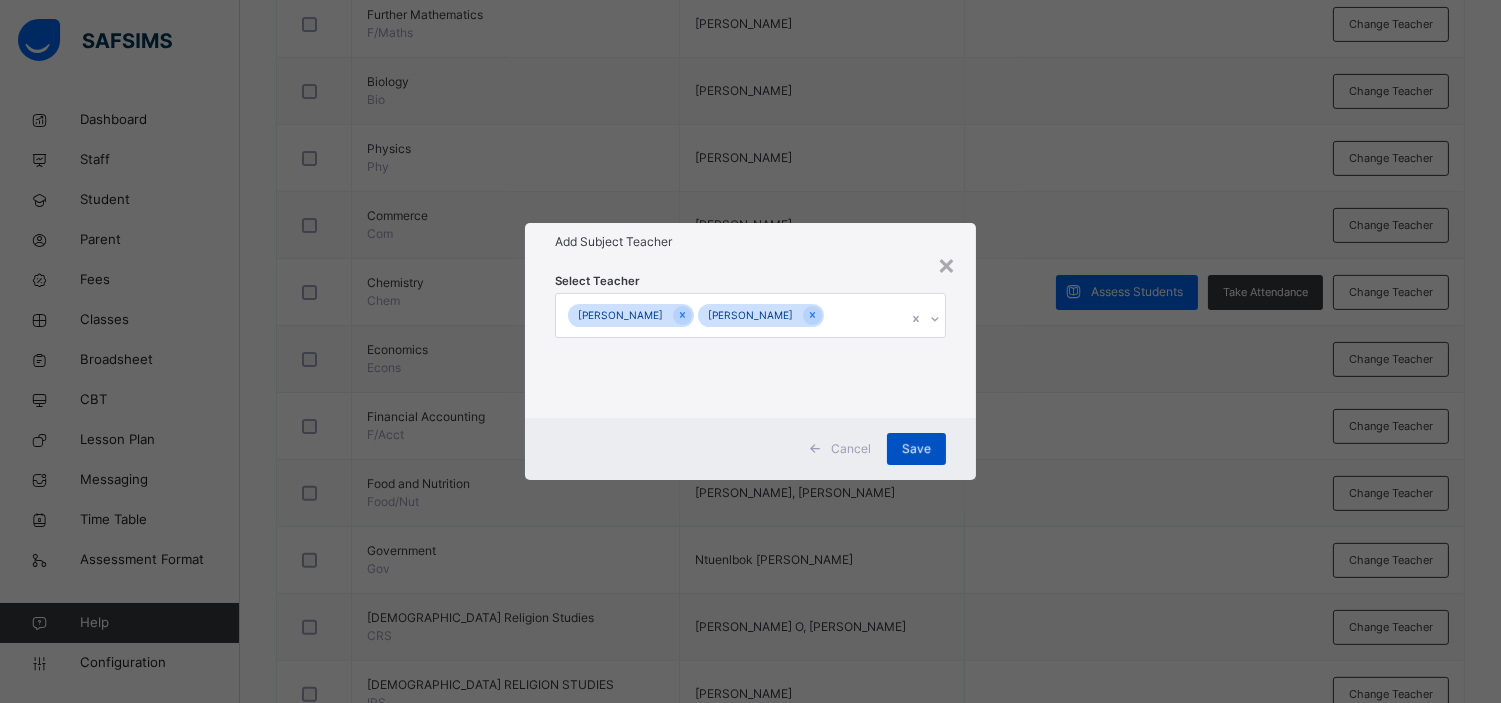 click on "Save" at bounding box center [916, 449] 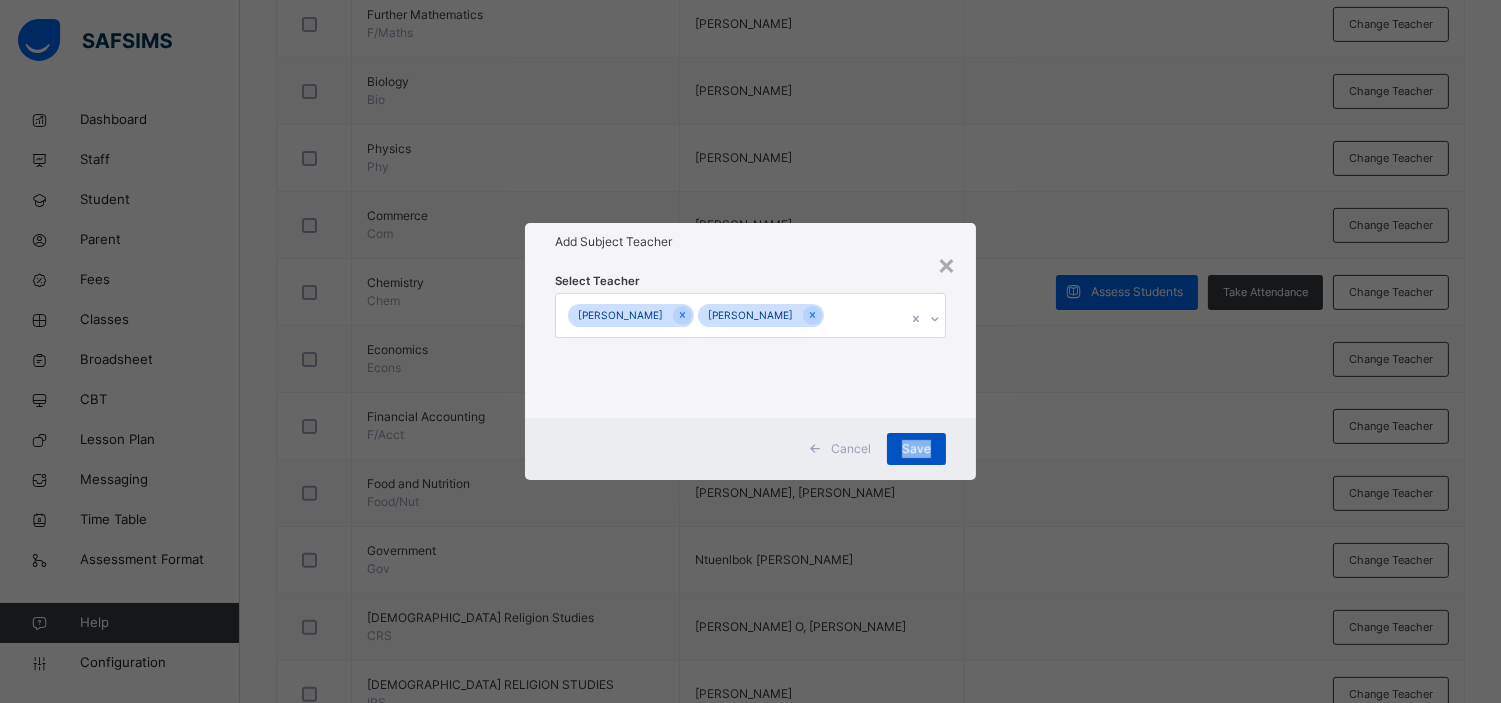 click on "Save" at bounding box center (916, 449) 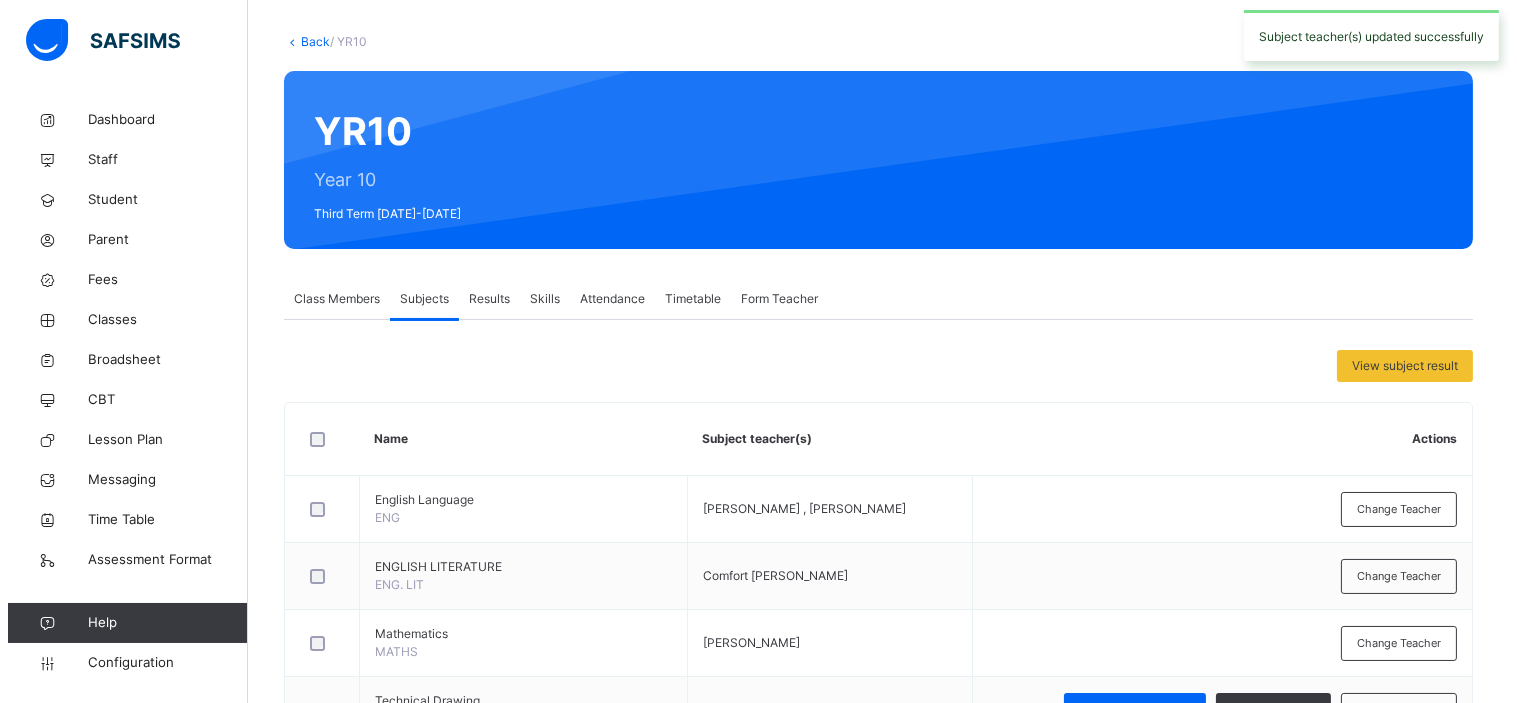 scroll, scrollTop: 0, scrollLeft: 0, axis: both 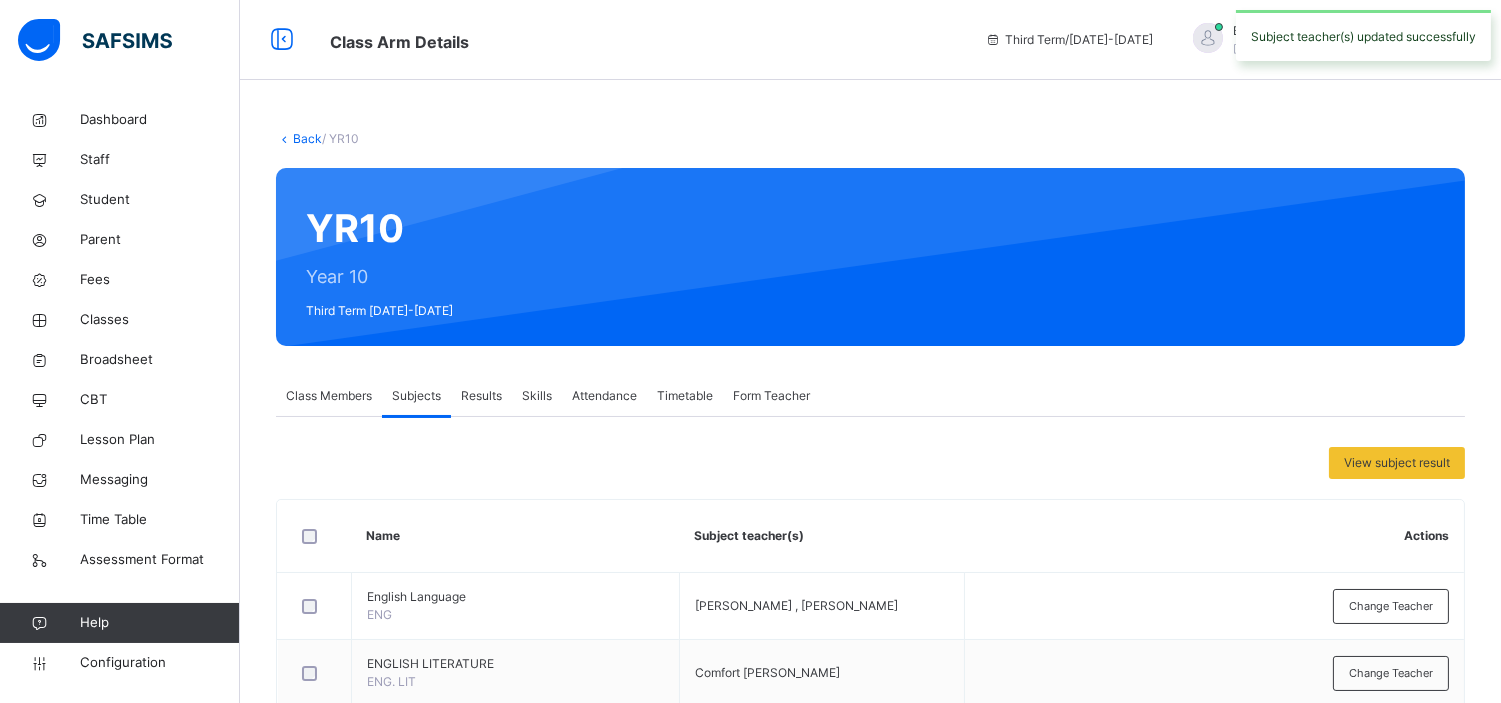 click on "Back" at bounding box center (307, 138) 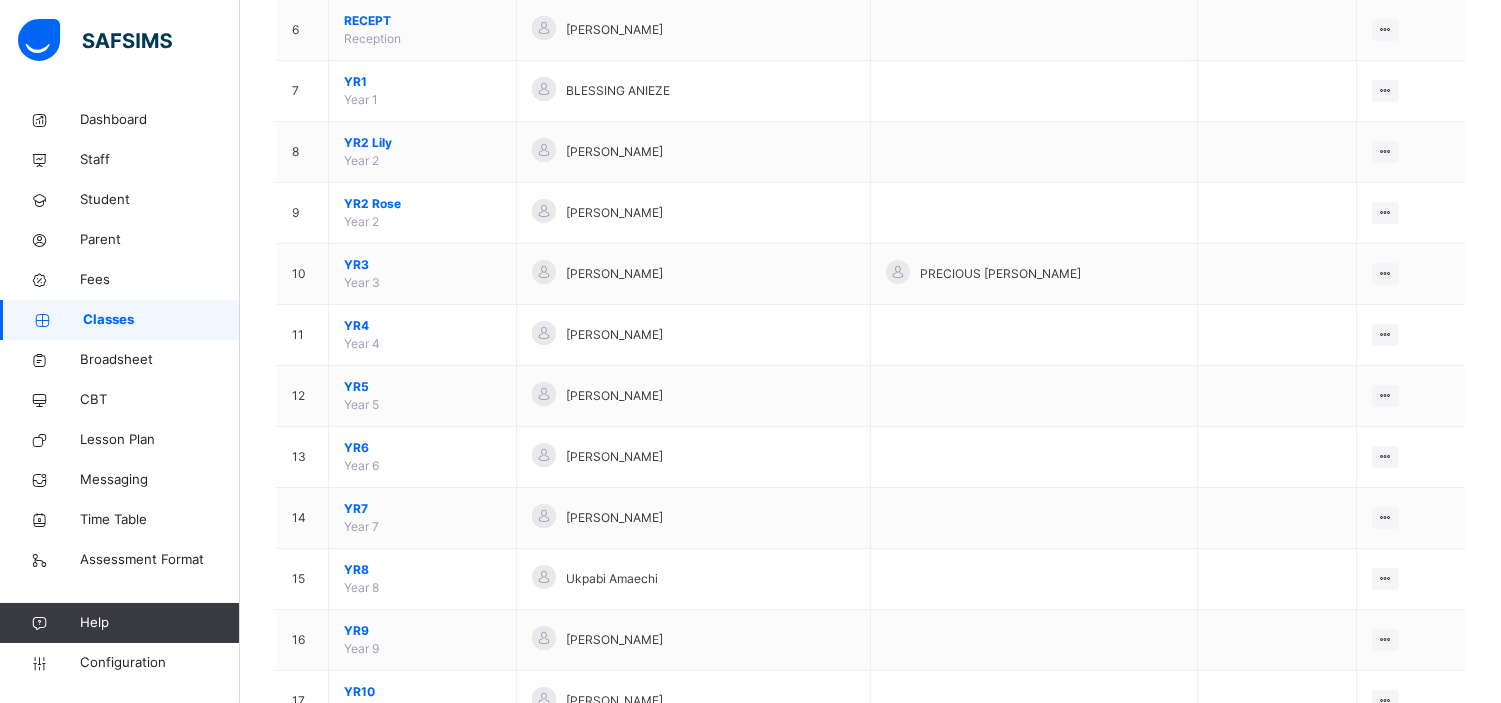 scroll, scrollTop: 745, scrollLeft: 0, axis: vertical 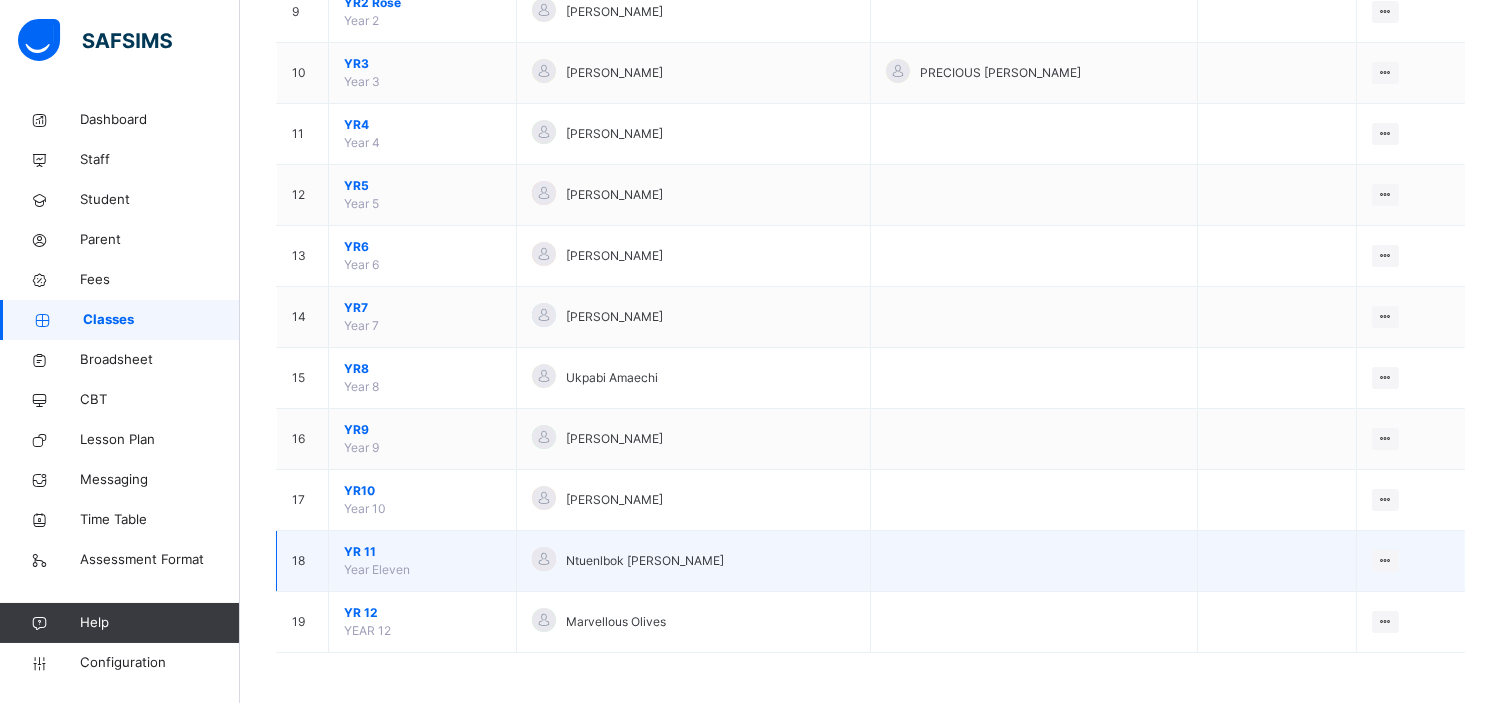 click on "YR 11" at bounding box center (422, 552) 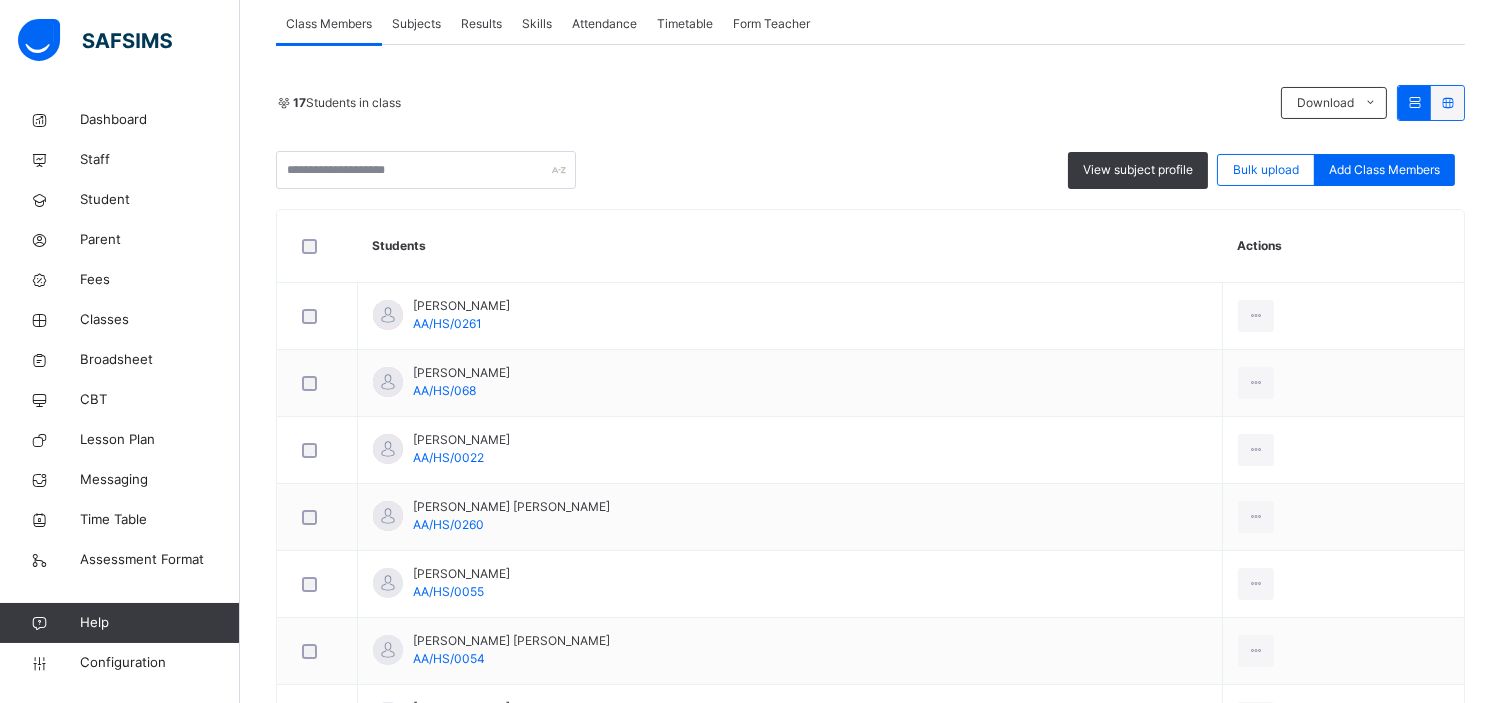 scroll, scrollTop: 374, scrollLeft: 0, axis: vertical 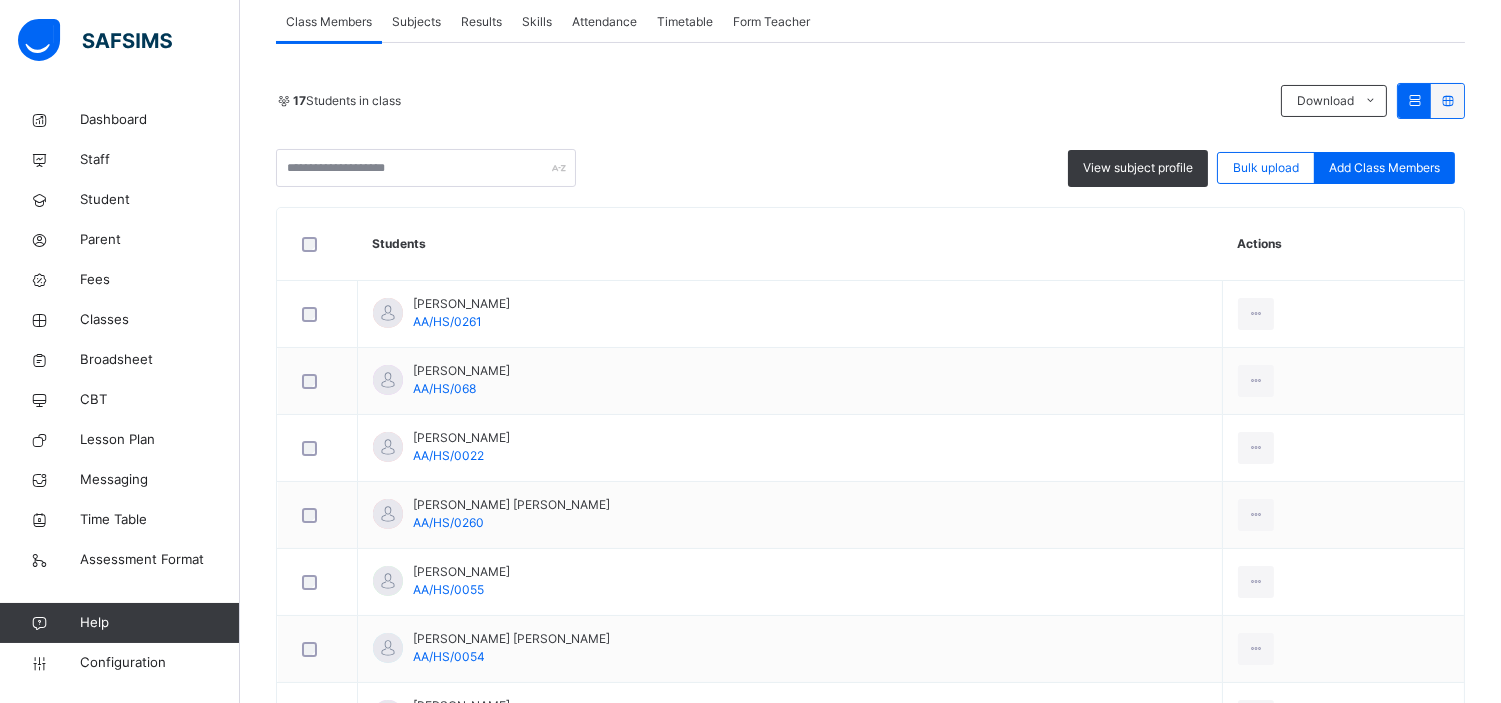 click on "[PERSON_NAME] [PERSON_NAME] AA/HS/0260" at bounding box center [790, 515] 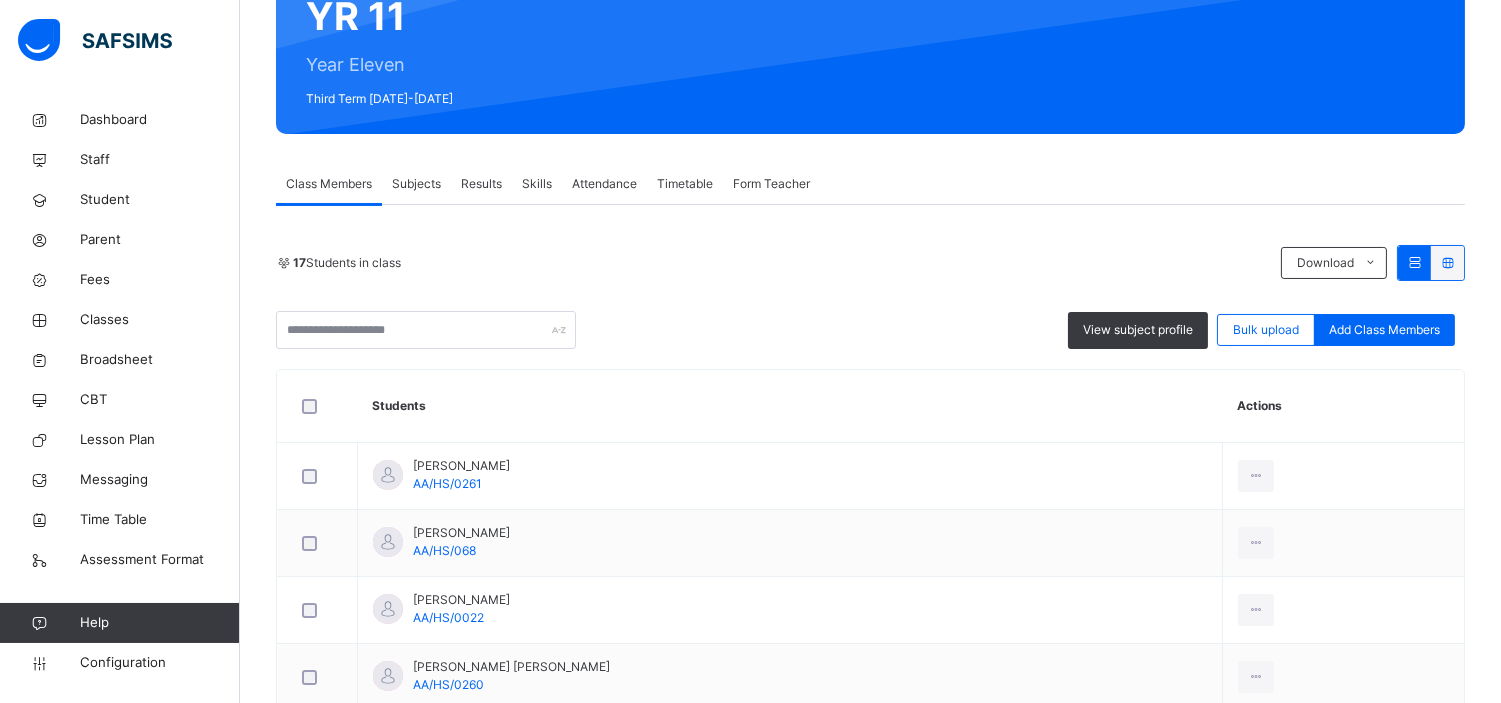 scroll, scrollTop: 210, scrollLeft: 0, axis: vertical 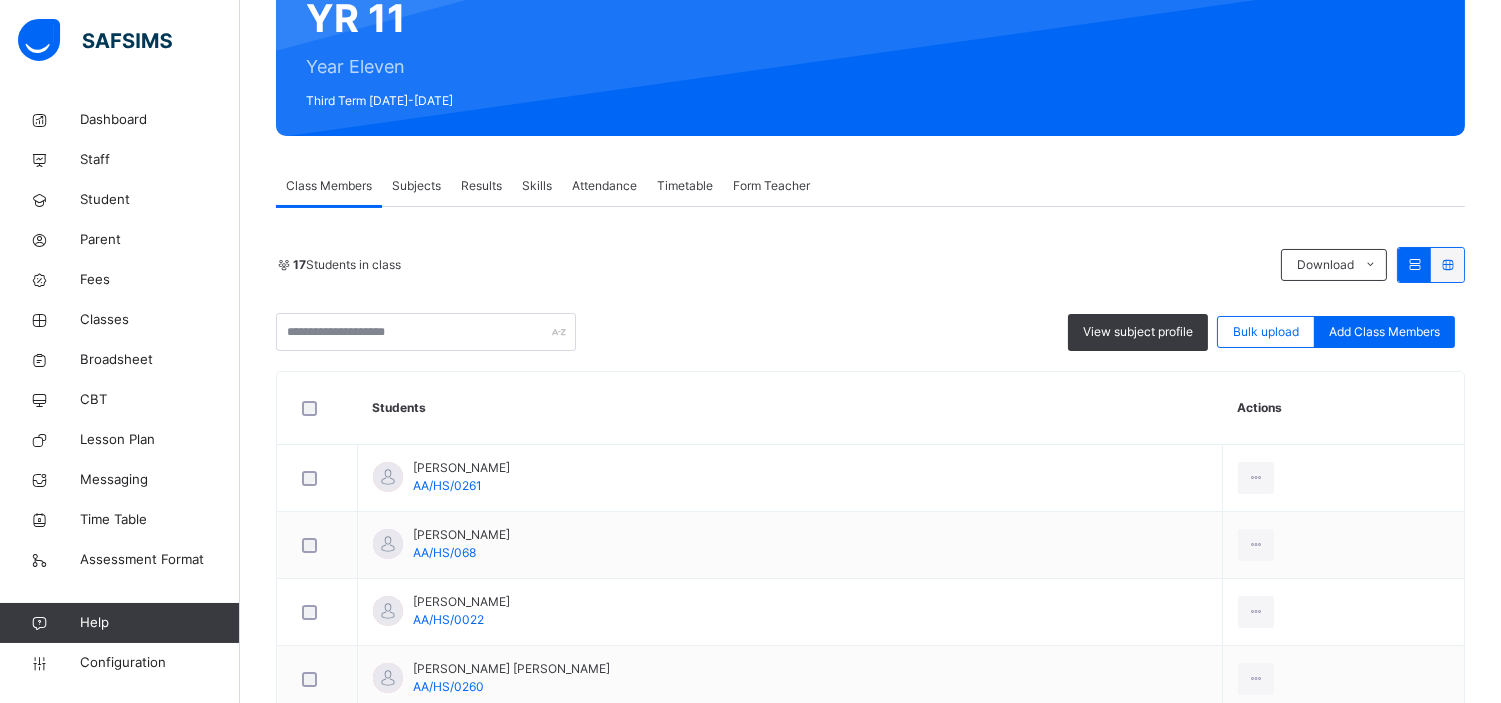 click on "Subjects" at bounding box center [416, 186] 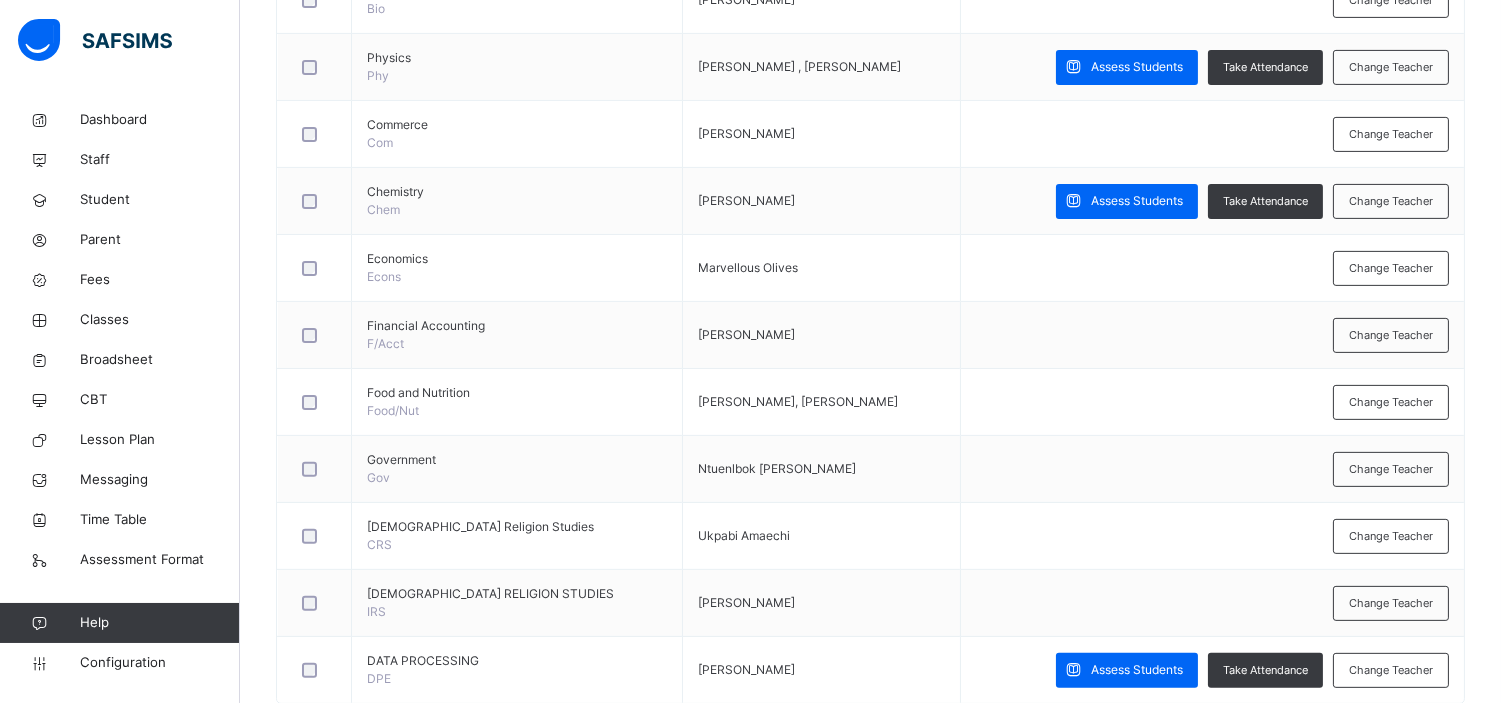 scroll, scrollTop: 1280, scrollLeft: 0, axis: vertical 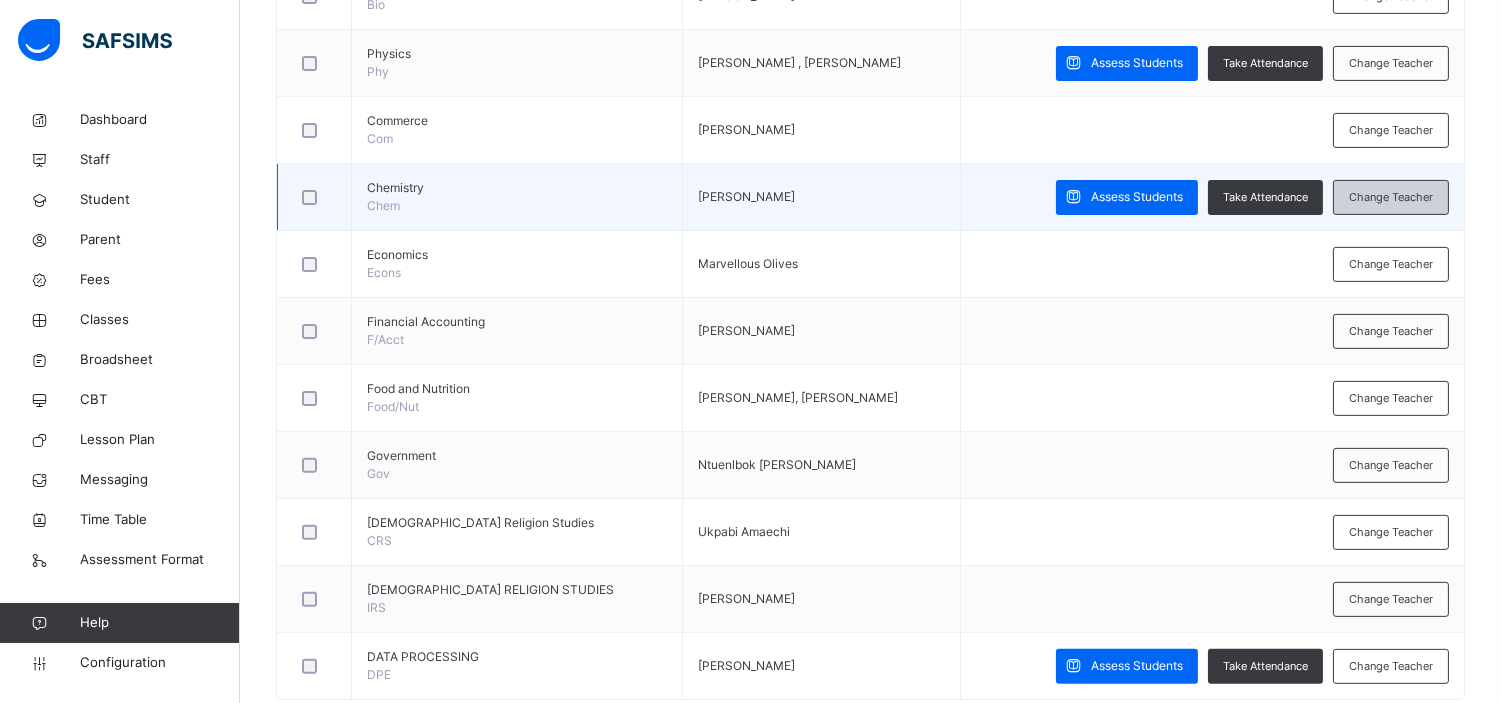 click on "Change Teacher" at bounding box center (1391, 197) 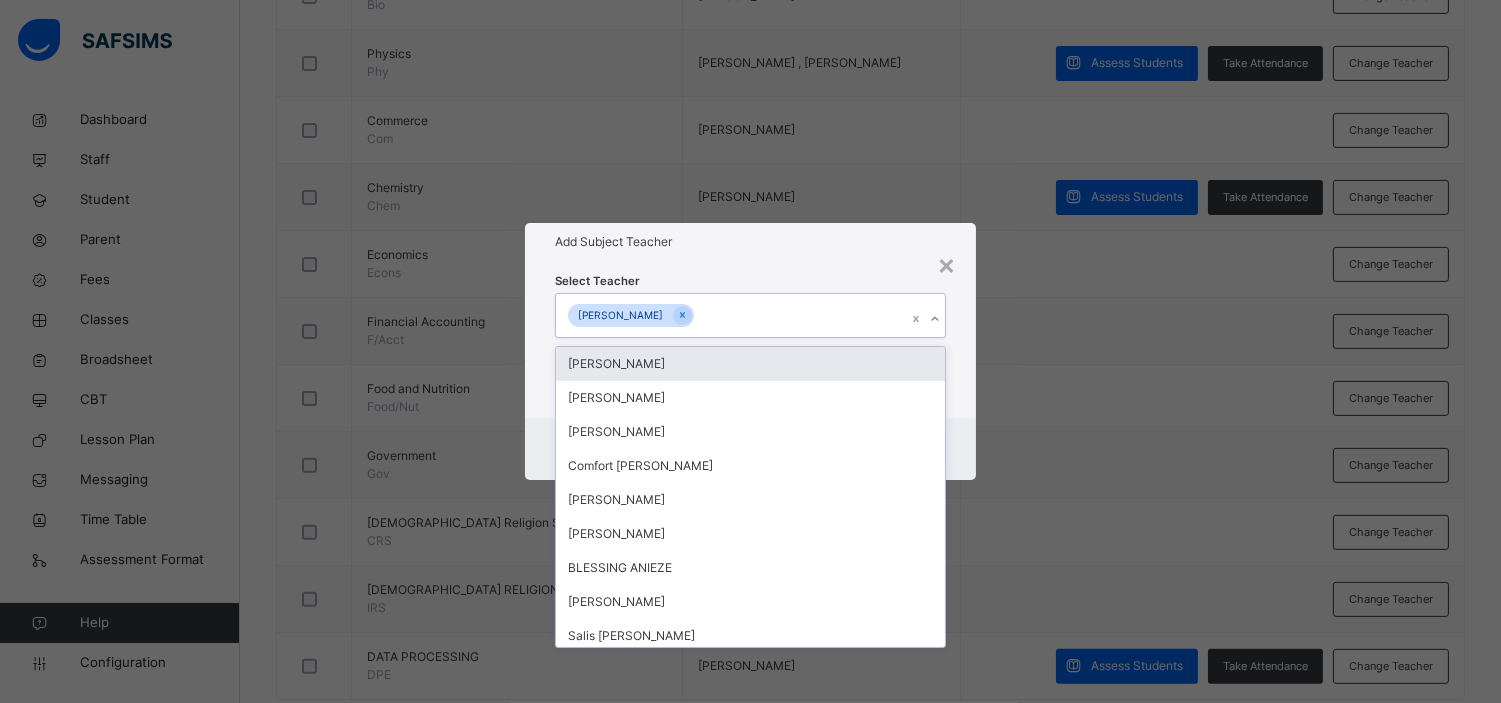 click on "[PERSON_NAME]" at bounding box center (731, 315) 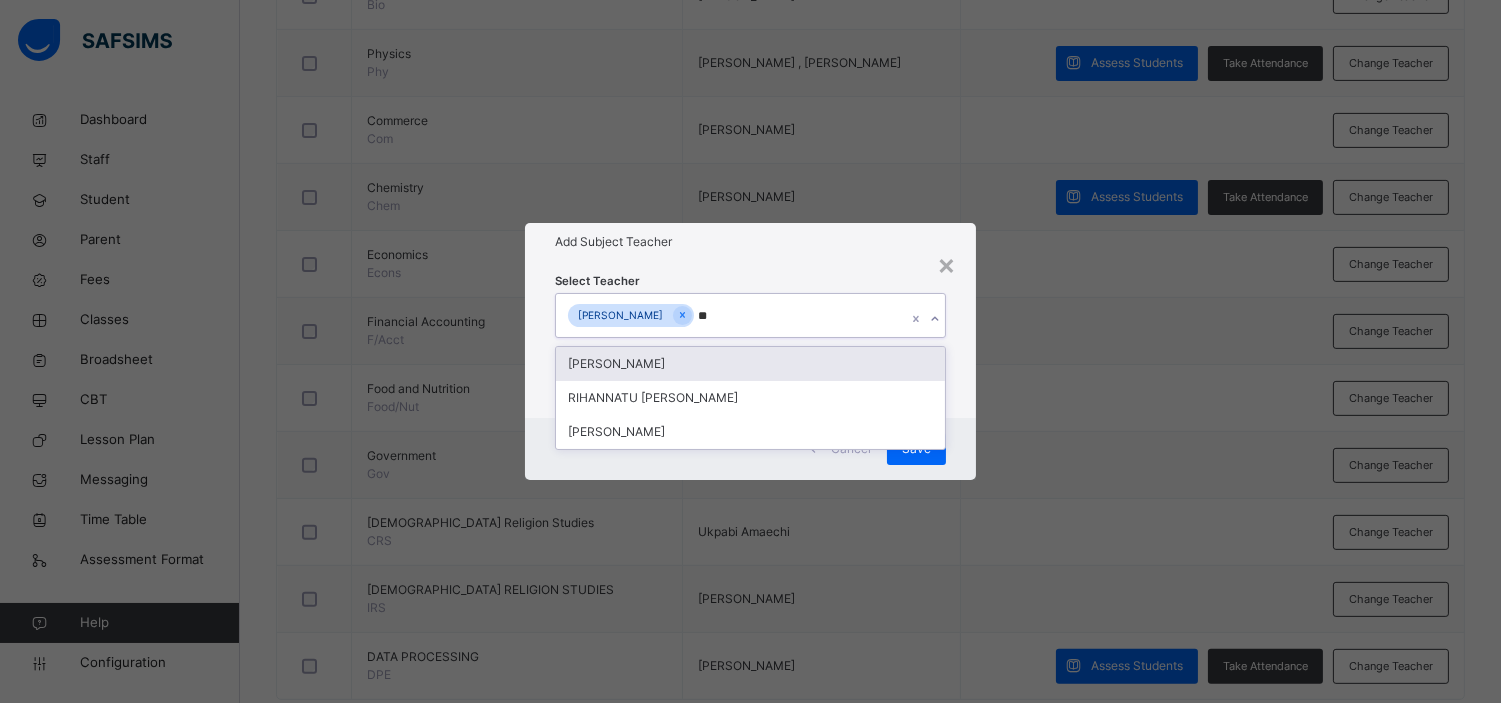 type on "***" 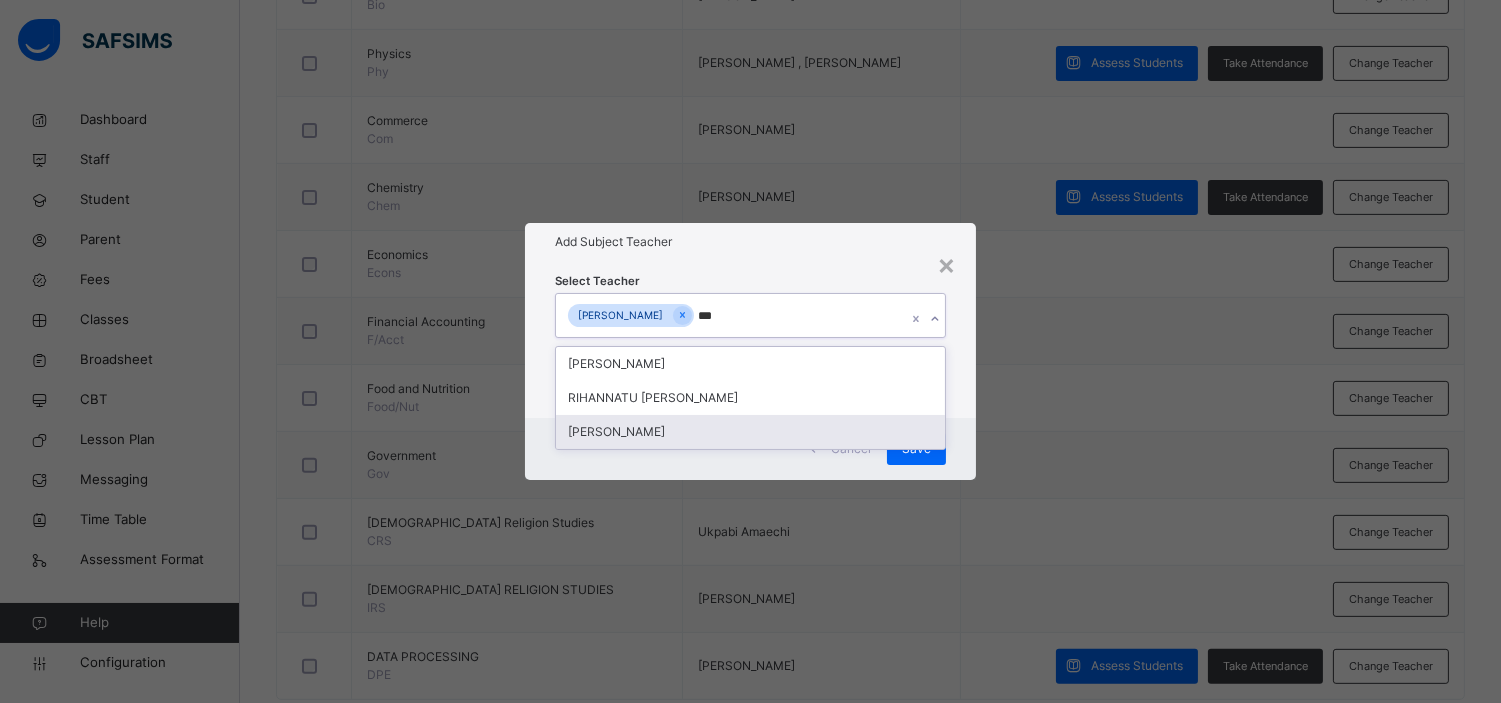 click on "[PERSON_NAME]" at bounding box center (750, 432) 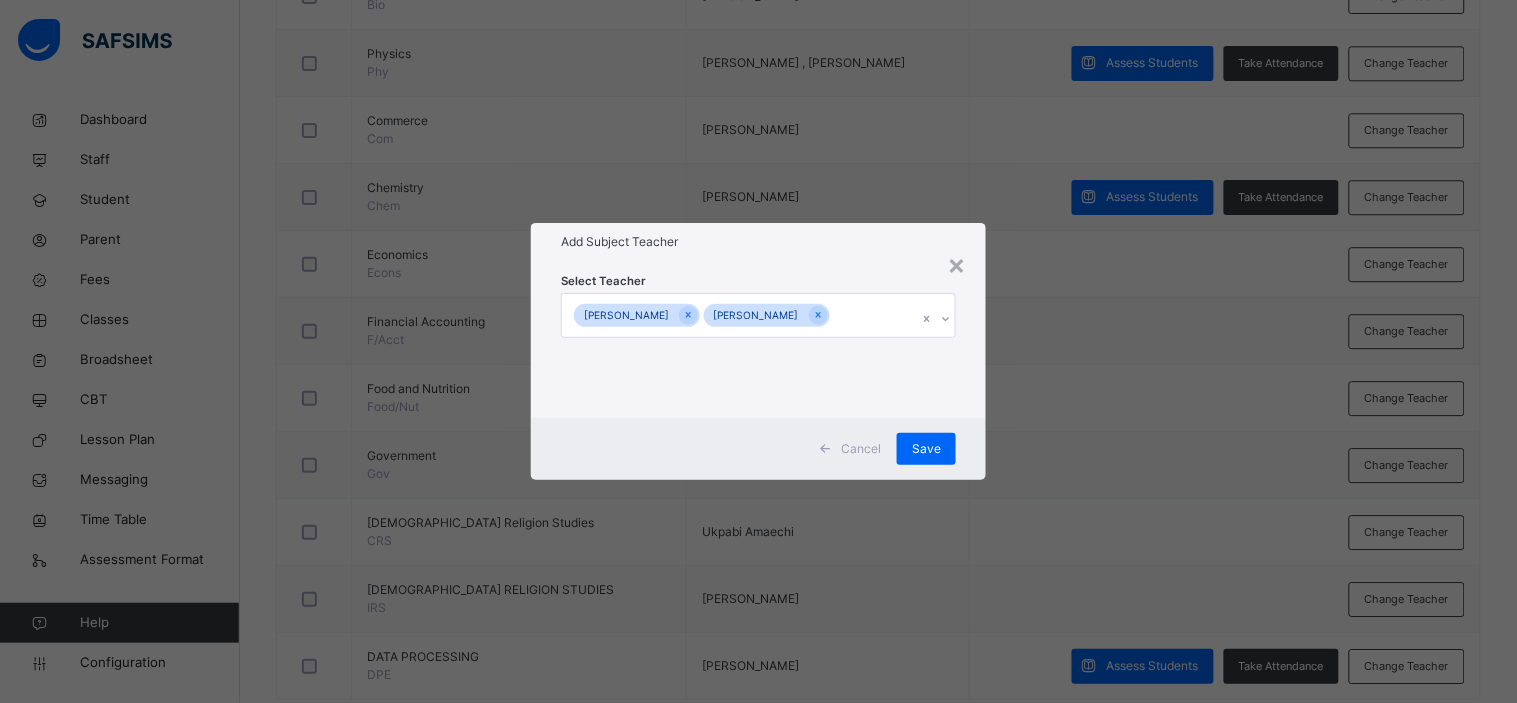 click on "Add Subject Teacher" at bounding box center (758, 242) 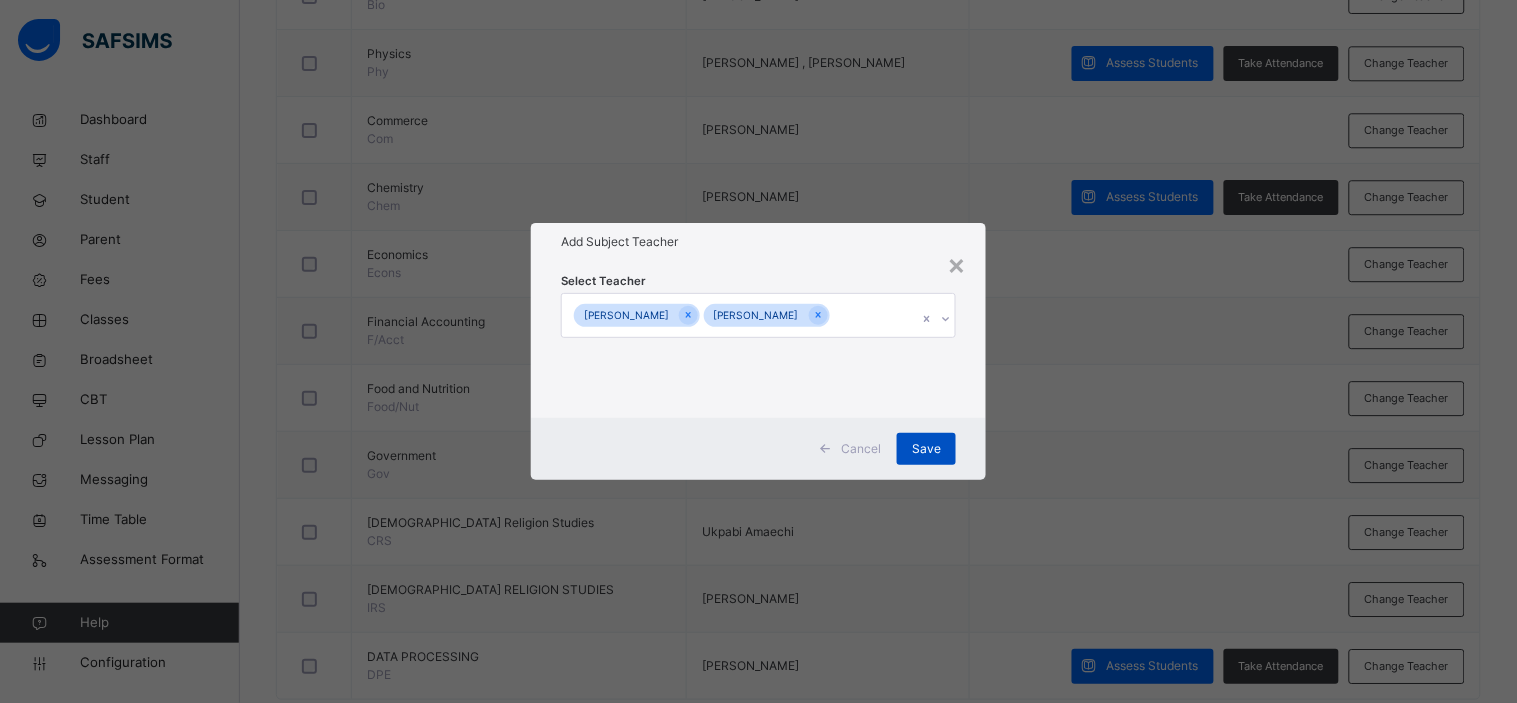 click on "Save" at bounding box center (926, 449) 